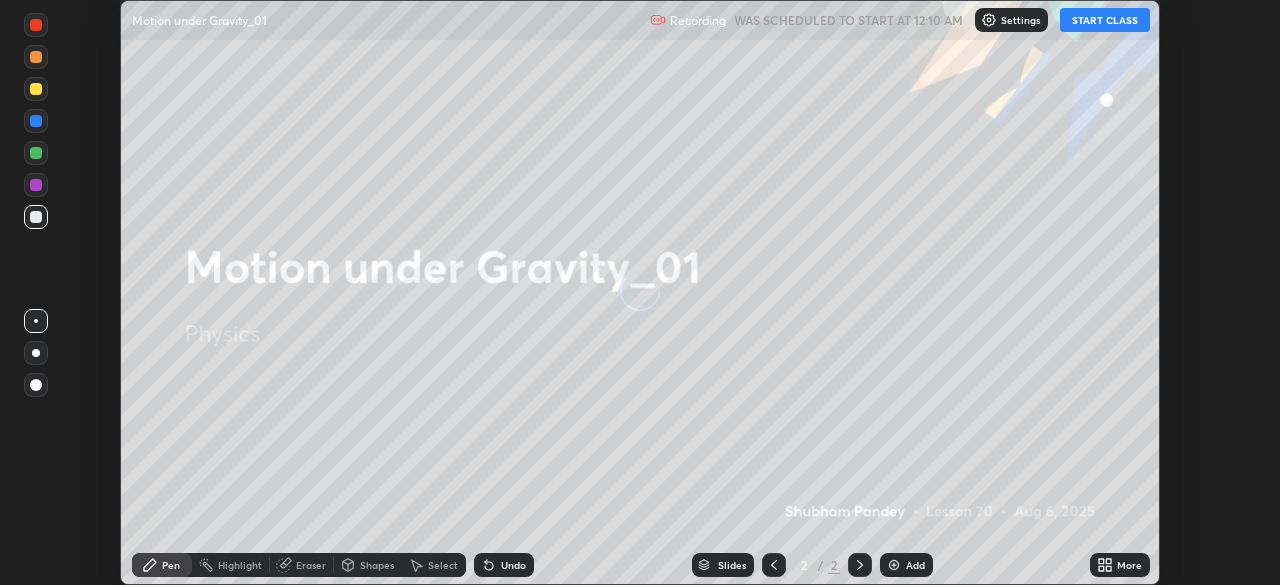 scroll, scrollTop: 0, scrollLeft: 0, axis: both 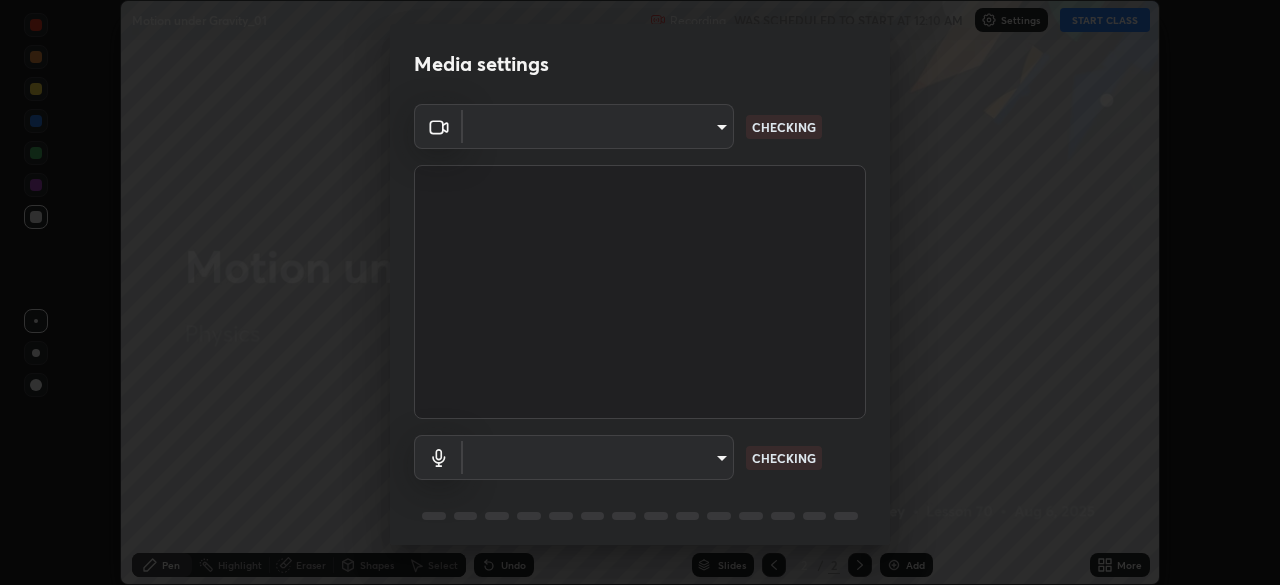 type on "d64d47ec9df49bf16df3be139c80778ada659e70263b5e9972ae33db9fa5459d" 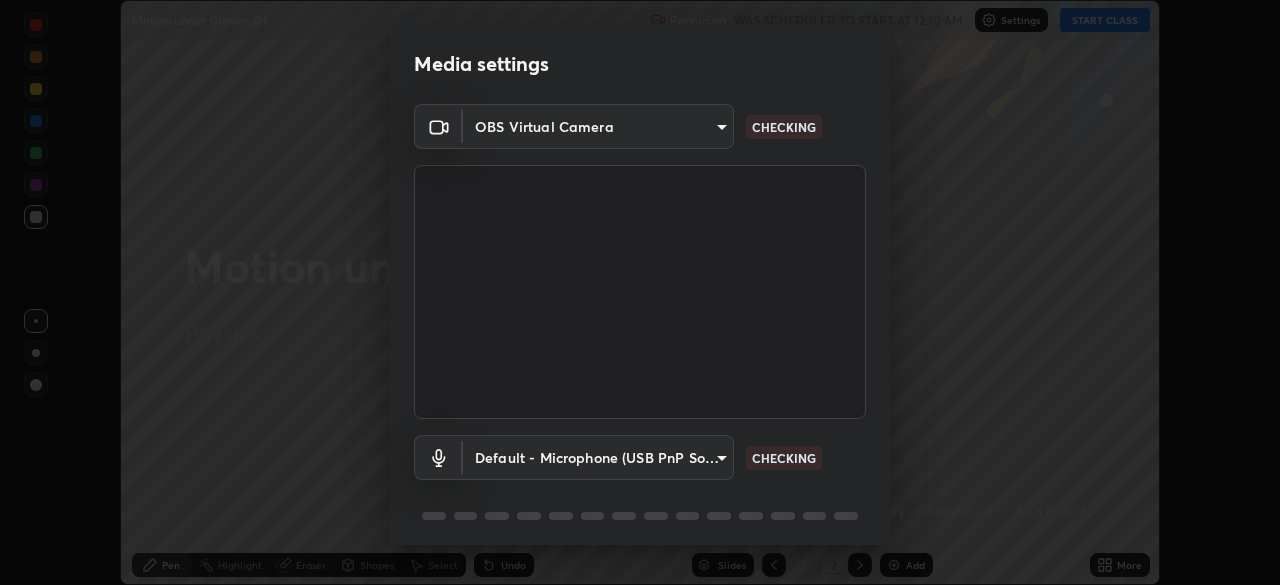 scroll, scrollTop: 71, scrollLeft: 0, axis: vertical 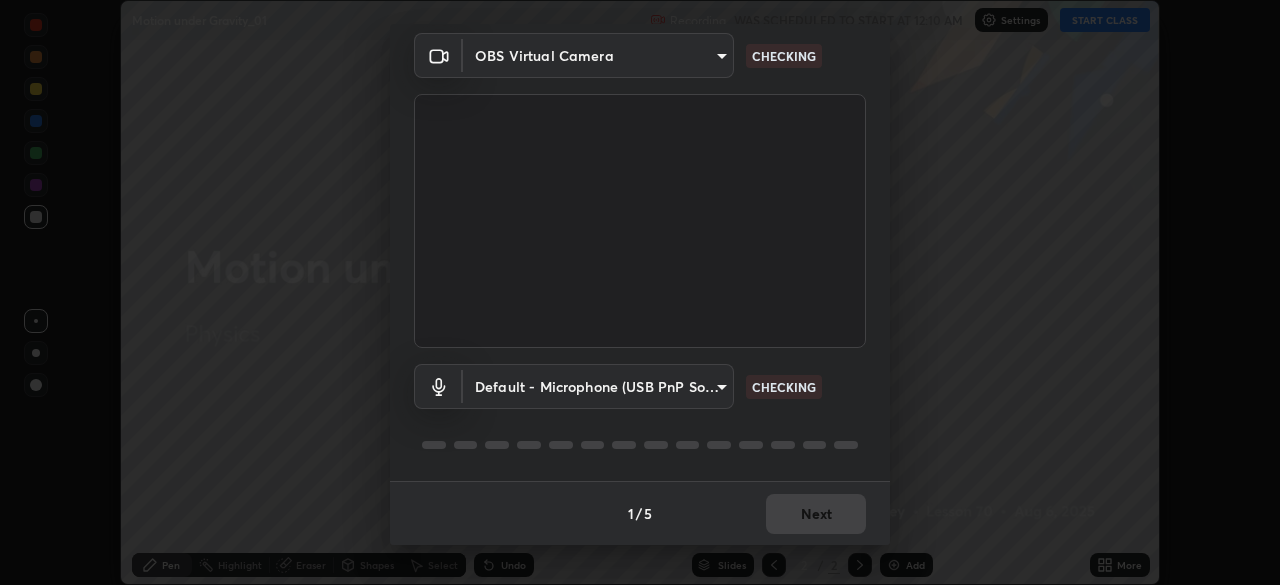 click on "Erase all Motion under Gravity_01 Recording WAS SCHEDULED TO START AT  12:10 AM Settings START CLASS Setting up your live class Motion under Gravity_01 • L70 of Physics [FIRST] [LAST] Pen Highlight Eraser Shapes Select Undo Slides 2 / 2 Add More No doubts shared Encourage your learners to ask a doubt for better clarity Report an issue Reason for reporting Buffering Chat not working Audio - Video sync issue Educator video quality low ​ Attach an image Report an issue Reason for reporting Buffering Chat not working Audio - Video sync issue Educator video quality low ​ Attach an image Report [HASH] CHECKING Default - Microphone (USB PnP Sound Device) default CHECKING 1 / 5 Next" at bounding box center (640, 292) 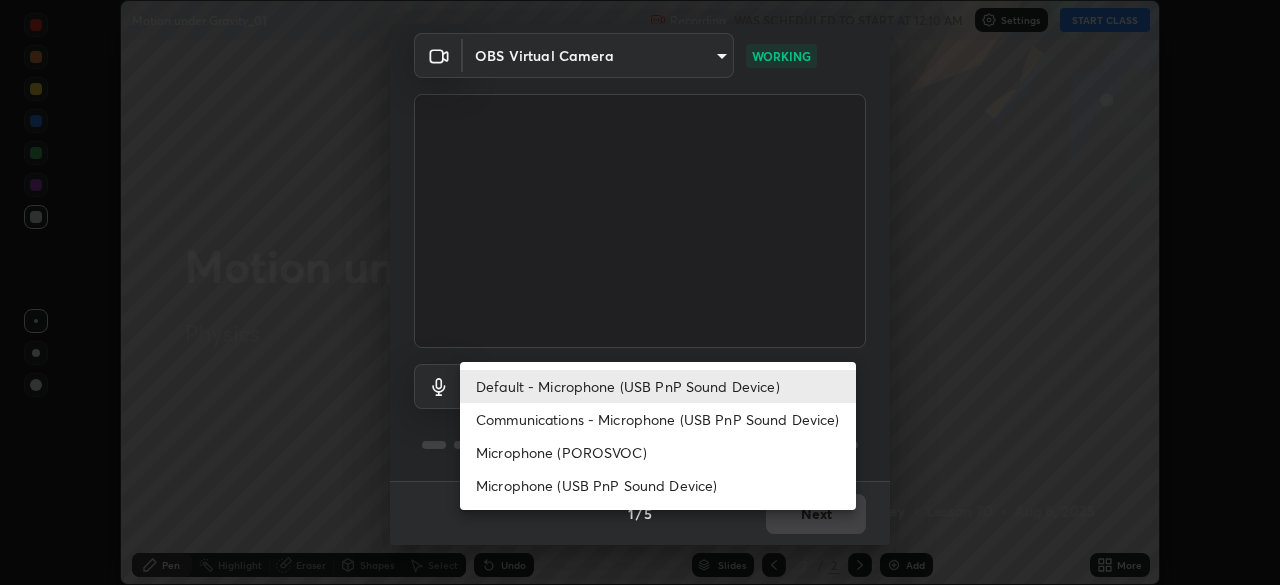 click on "Microphone (USB PnP Sound Device)" at bounding box center (658, 485) 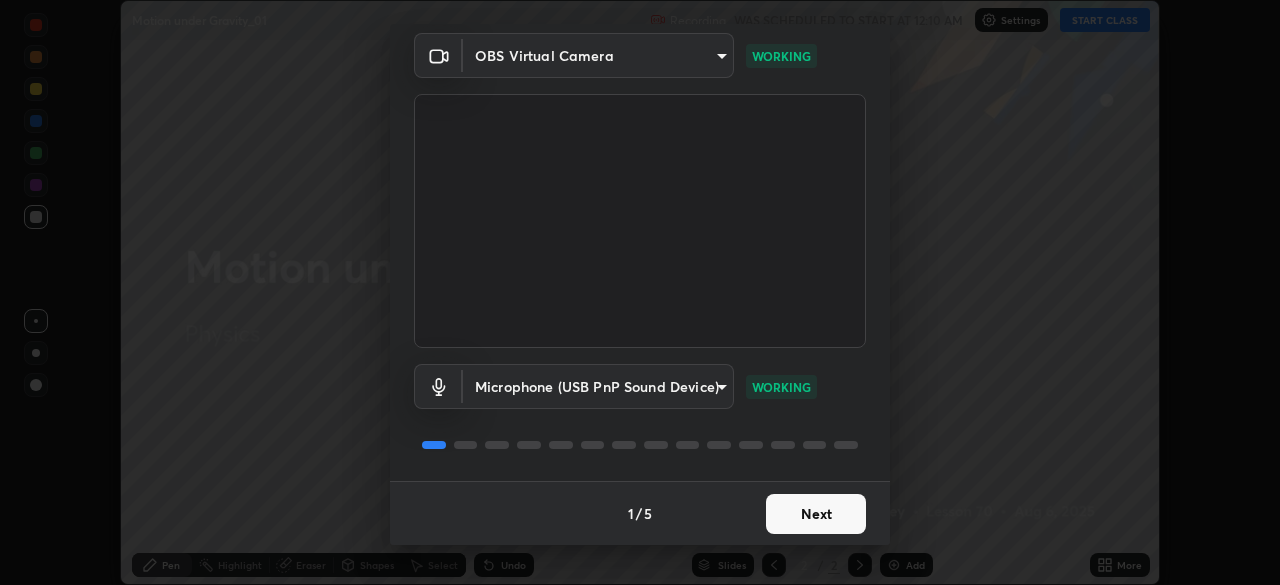 click on "Next" at bounding box center (816, 514) 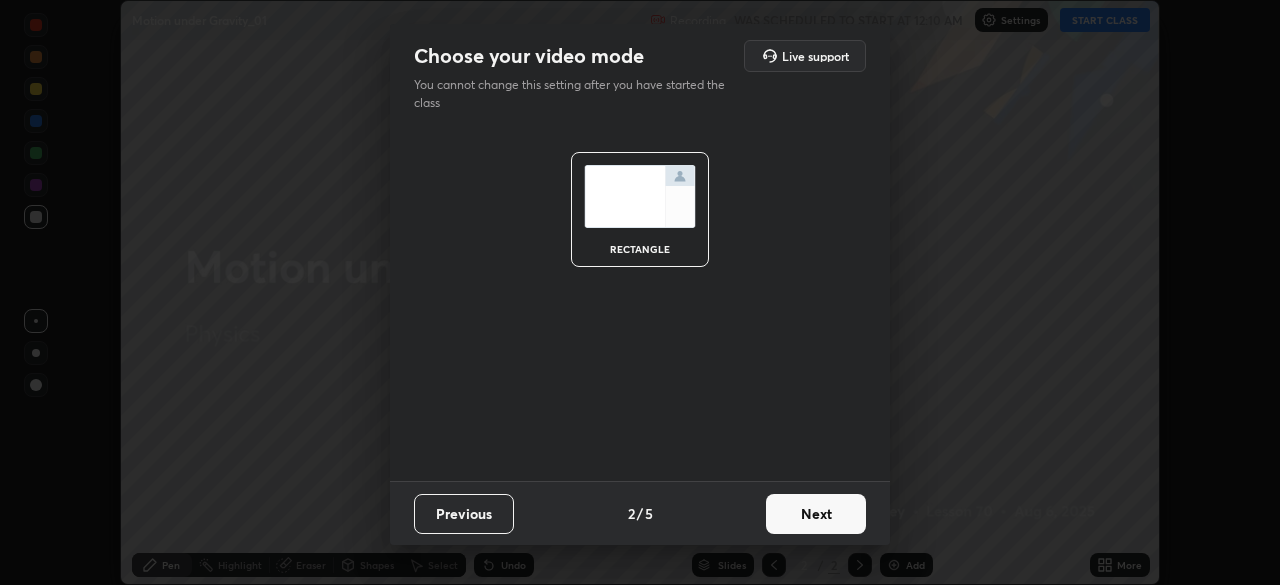 scroll, scrollTop: 0, scrollLeft: 0, axis: both 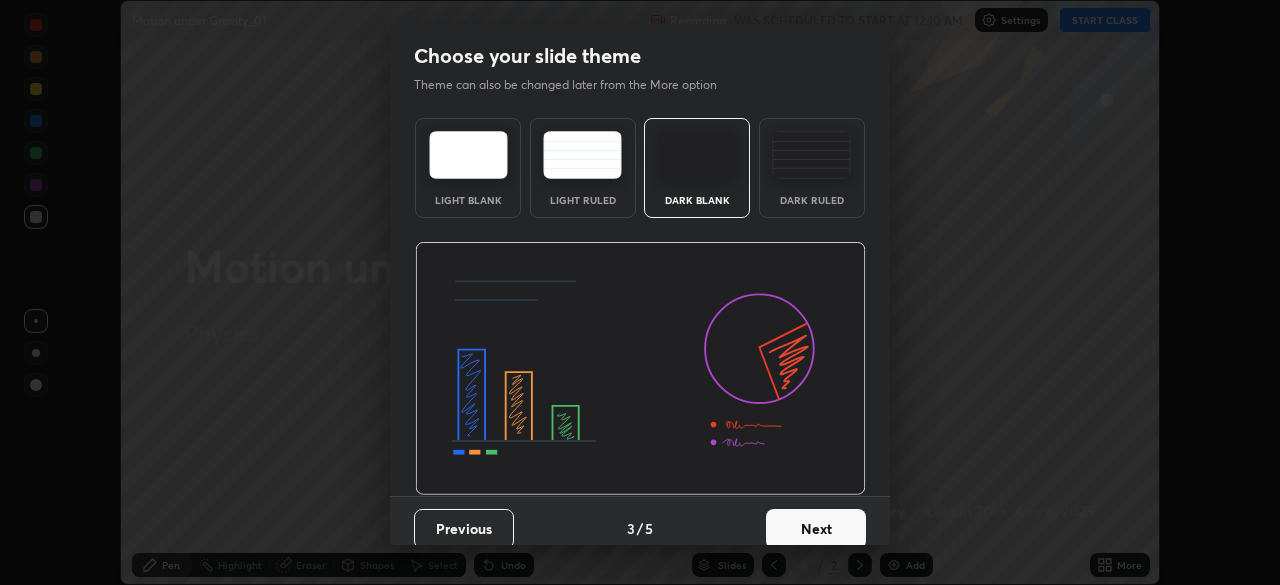 click on "Next" at bounding box center (816, 529) 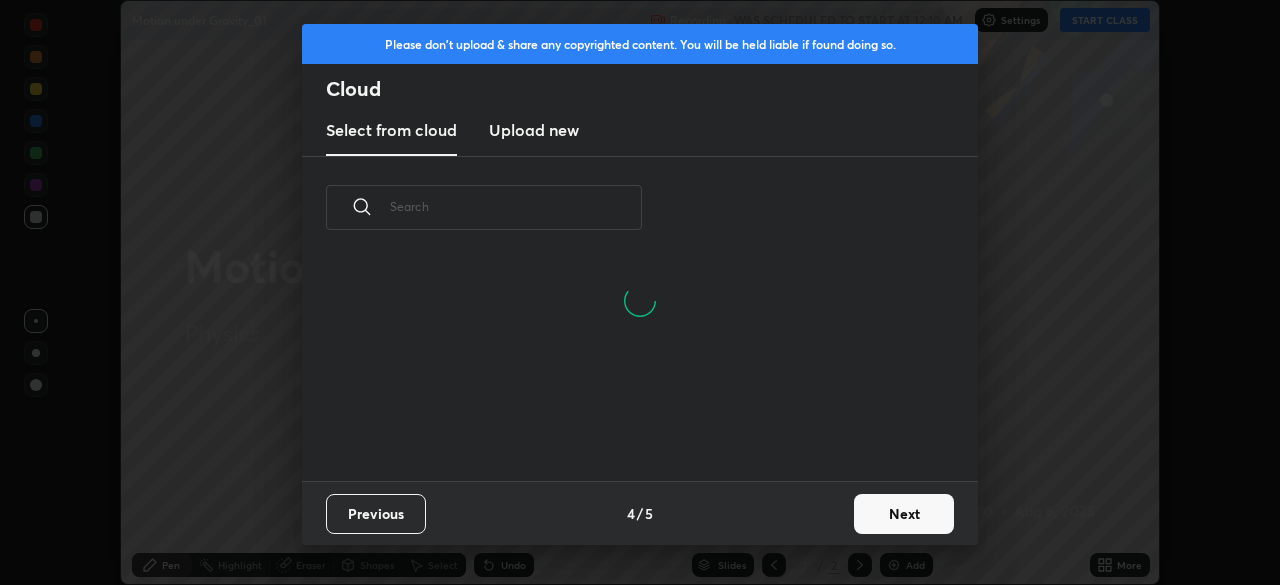 click on "Next" at bounding box center (904, 514) 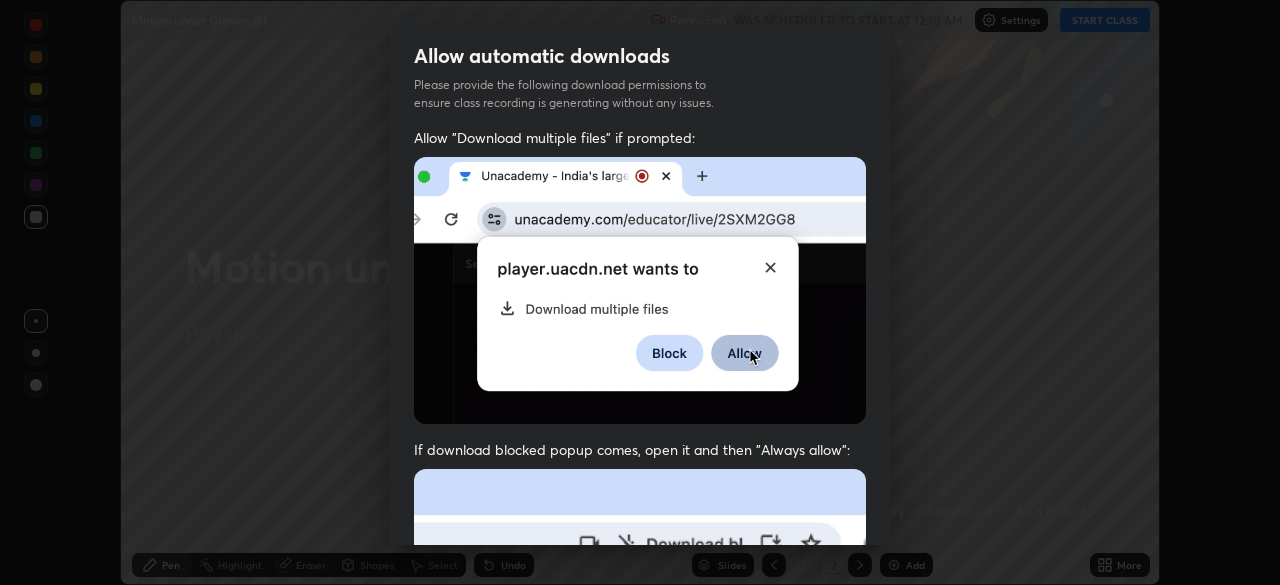 click on "Allow automatic downloads Please provide the following download permissions to ensure class recording is generating without any issues. Allow "Download multiple files" if prompted: If download blocked popup comes, open it and then "Always allow": I agree that if I don't provide required permissions, class recording will not be generated Previous 5 / 5 Done" at bounding box center [640, 292] 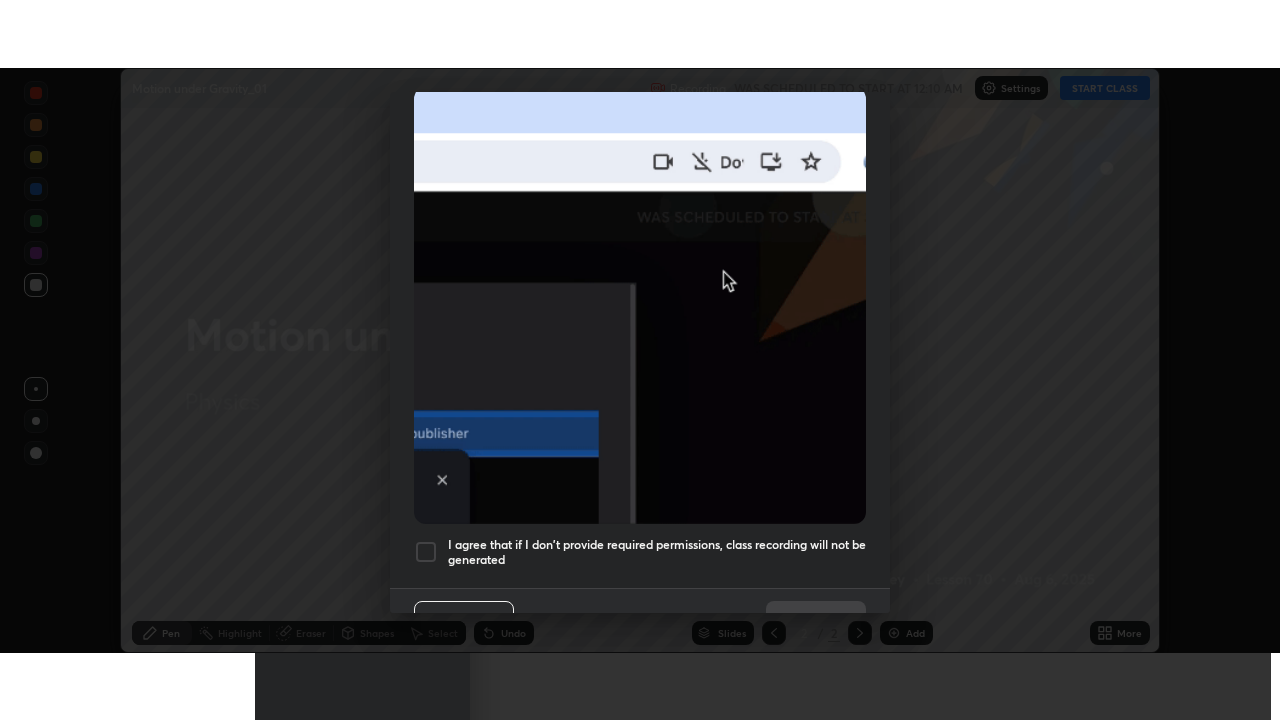 scroll, scrollTop: 479, scrollLeft: 0, axis: vertical 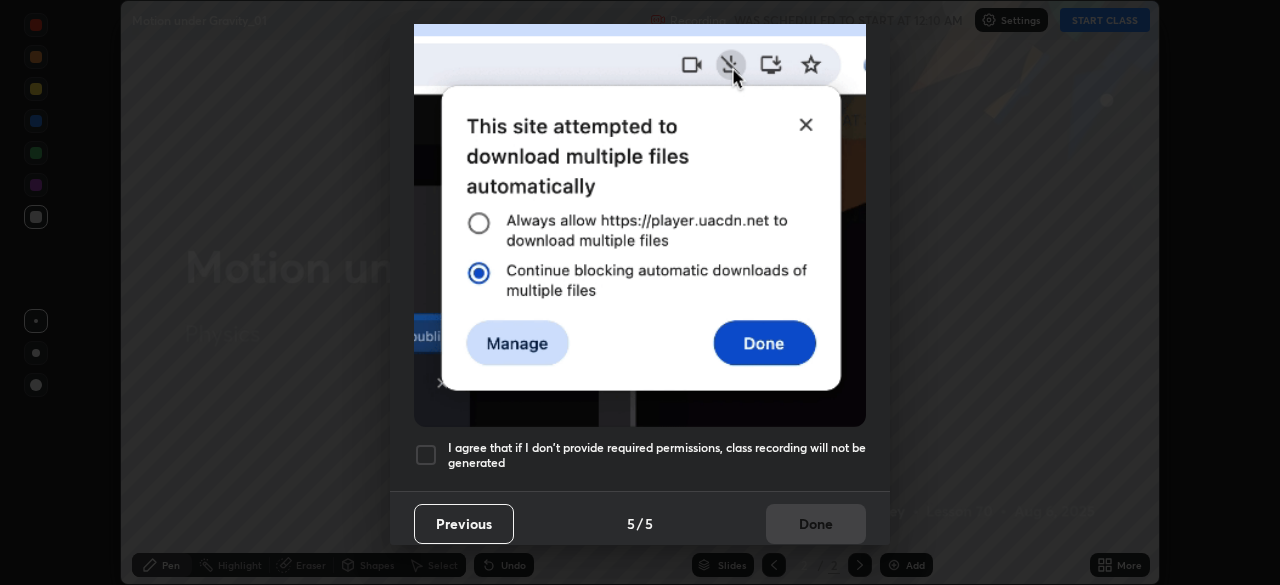 click at bounding box center [426, 455] 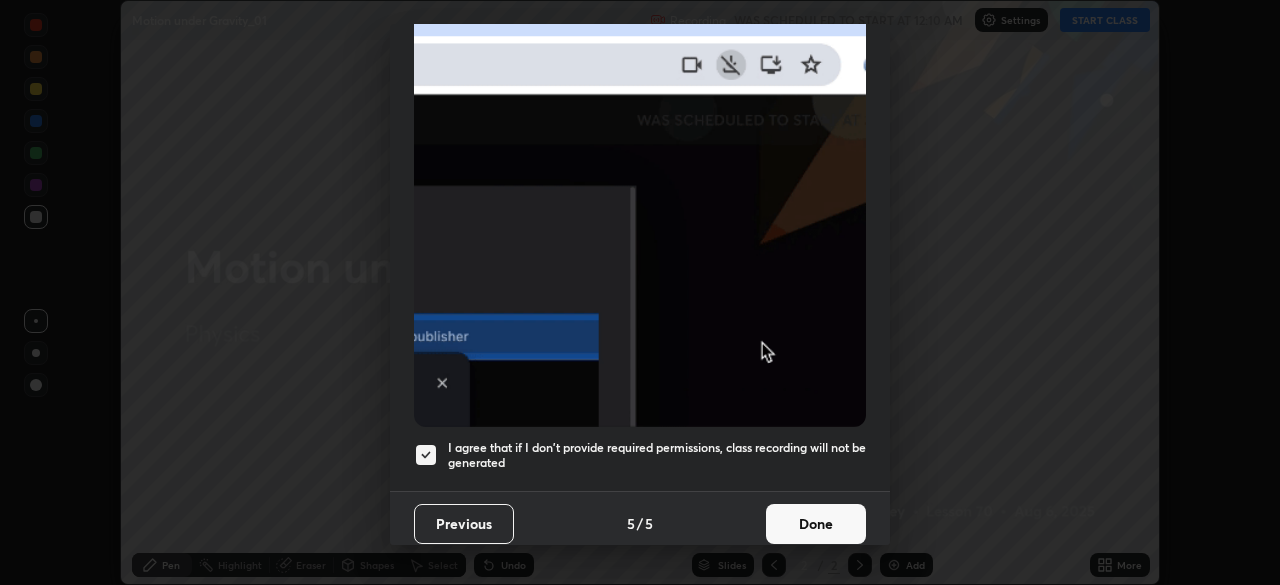 click on "Done" at bounding box center [816, 524] 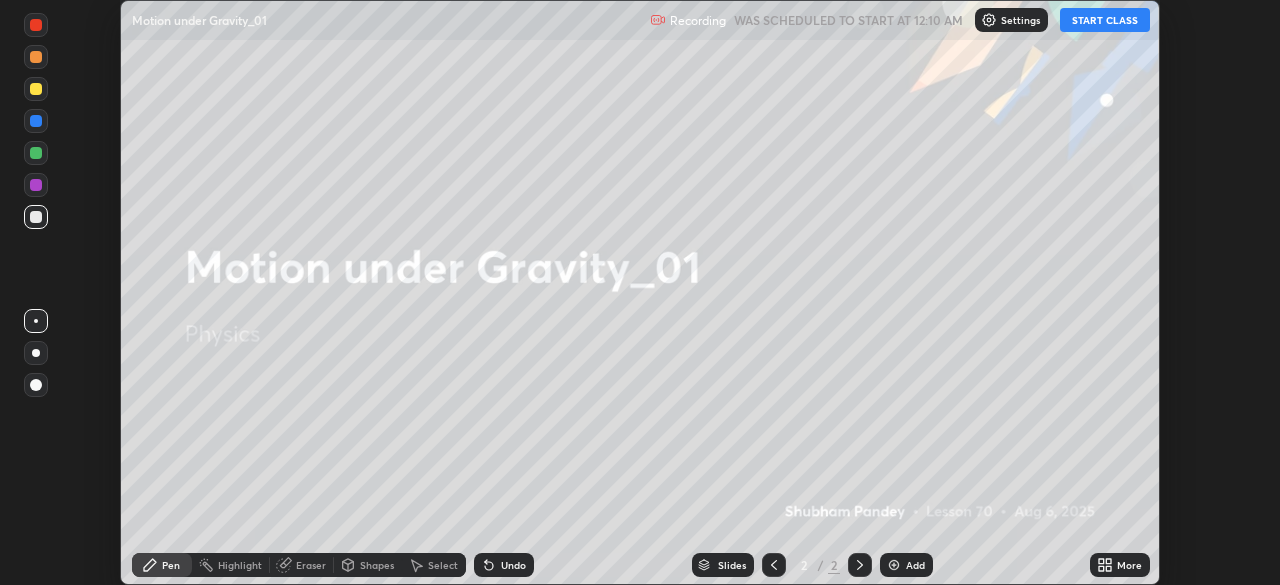 click on "START CLASS" at bounding box center (1105, 20) 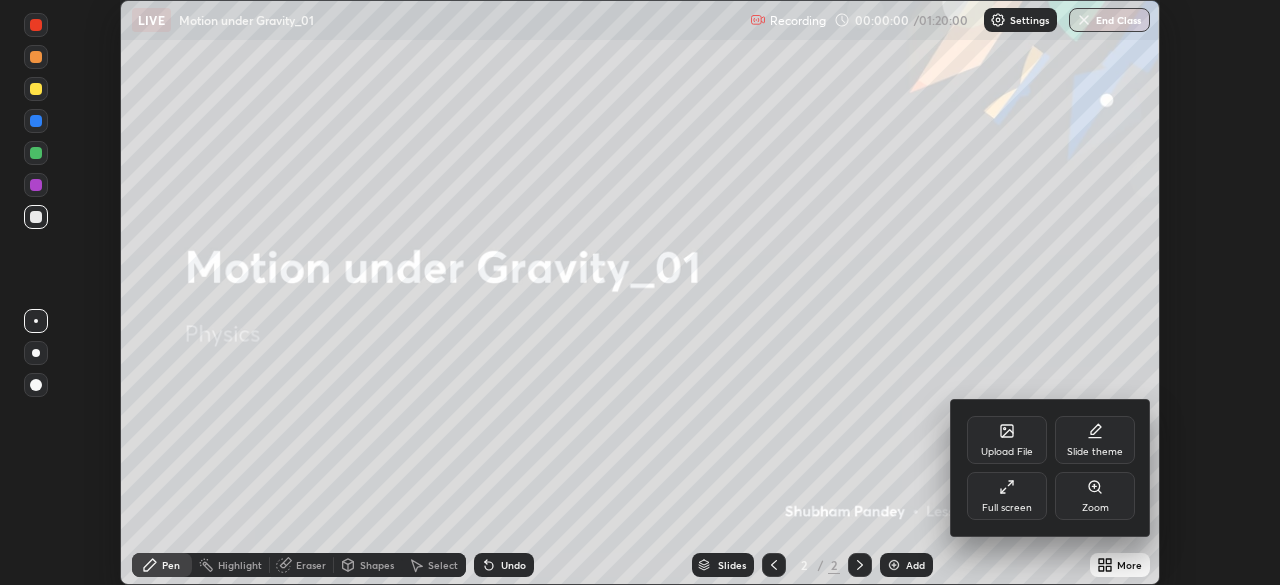 click 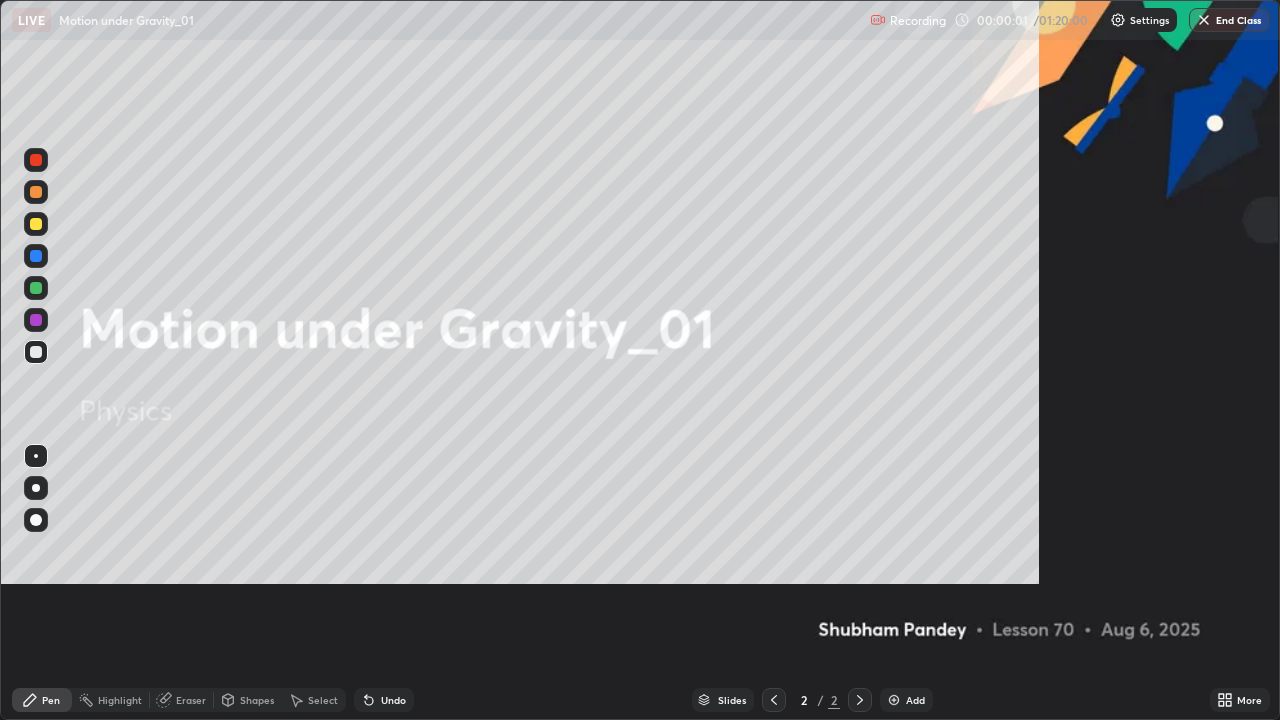 scroll, scrollTop: 99280, scrollLeft: 98720, axis: both 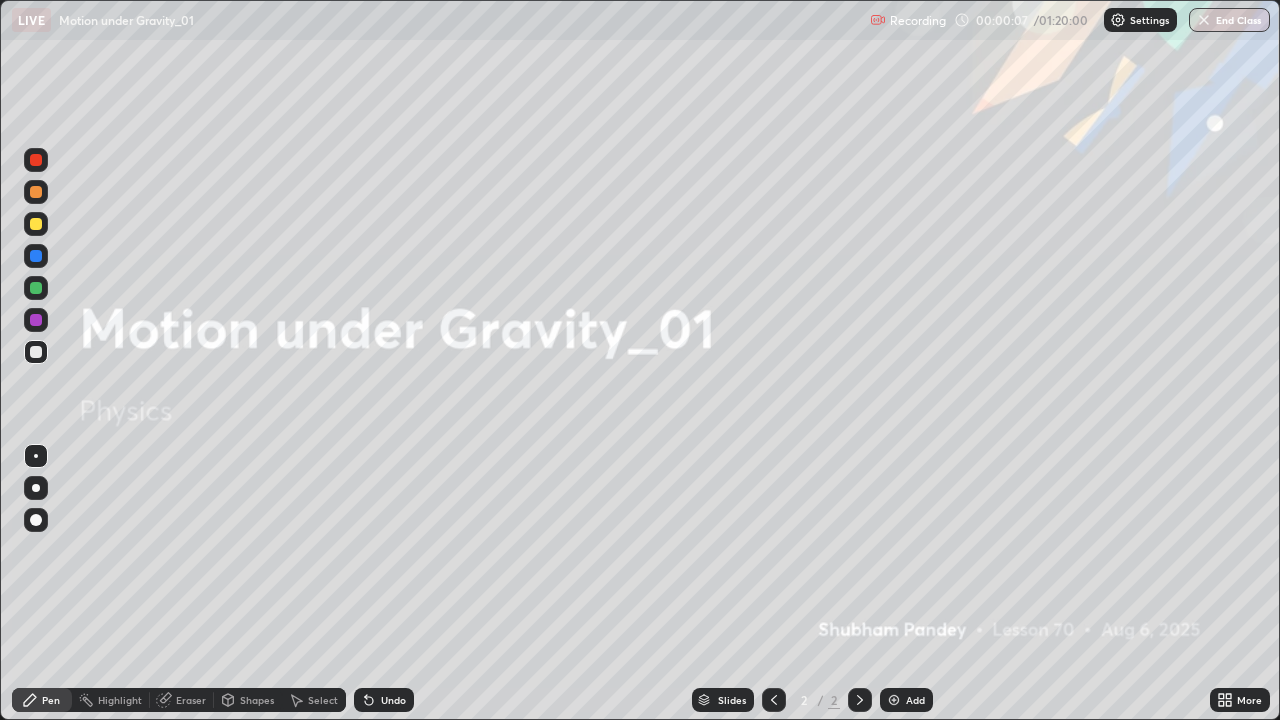 click on "Add" at bounding box center [906, 700] 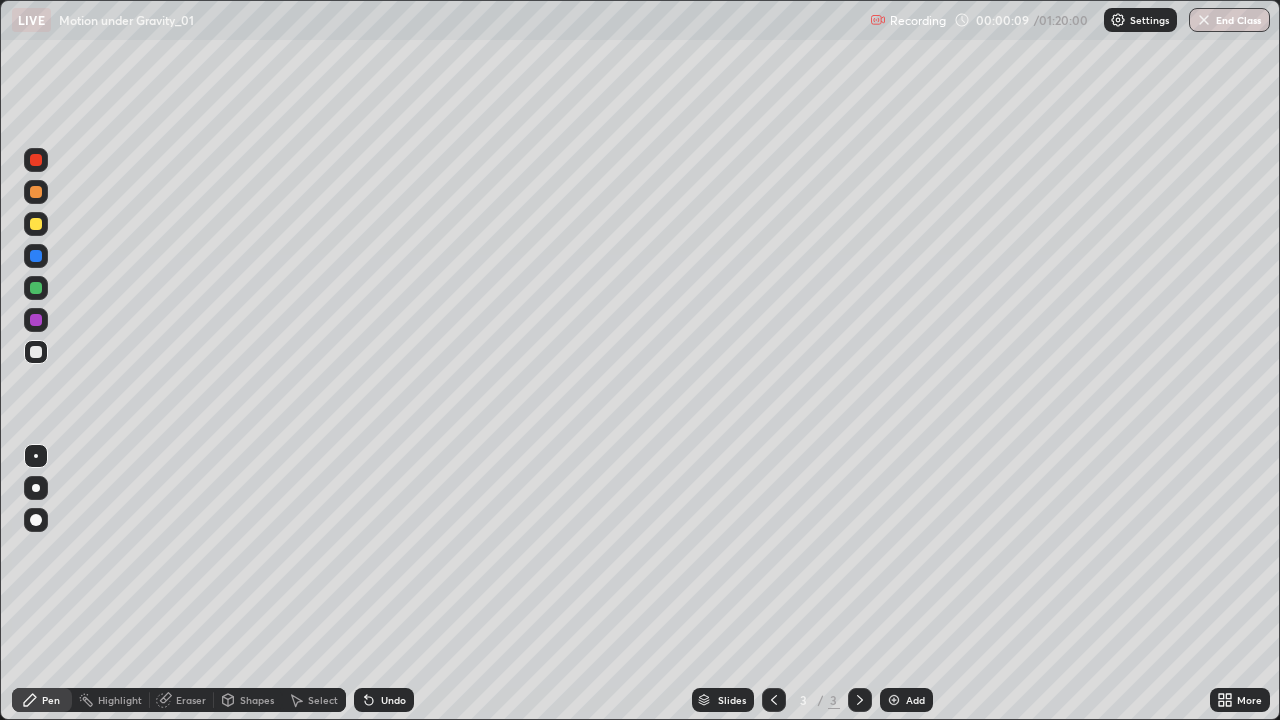 click at bounding box center [36, 224] 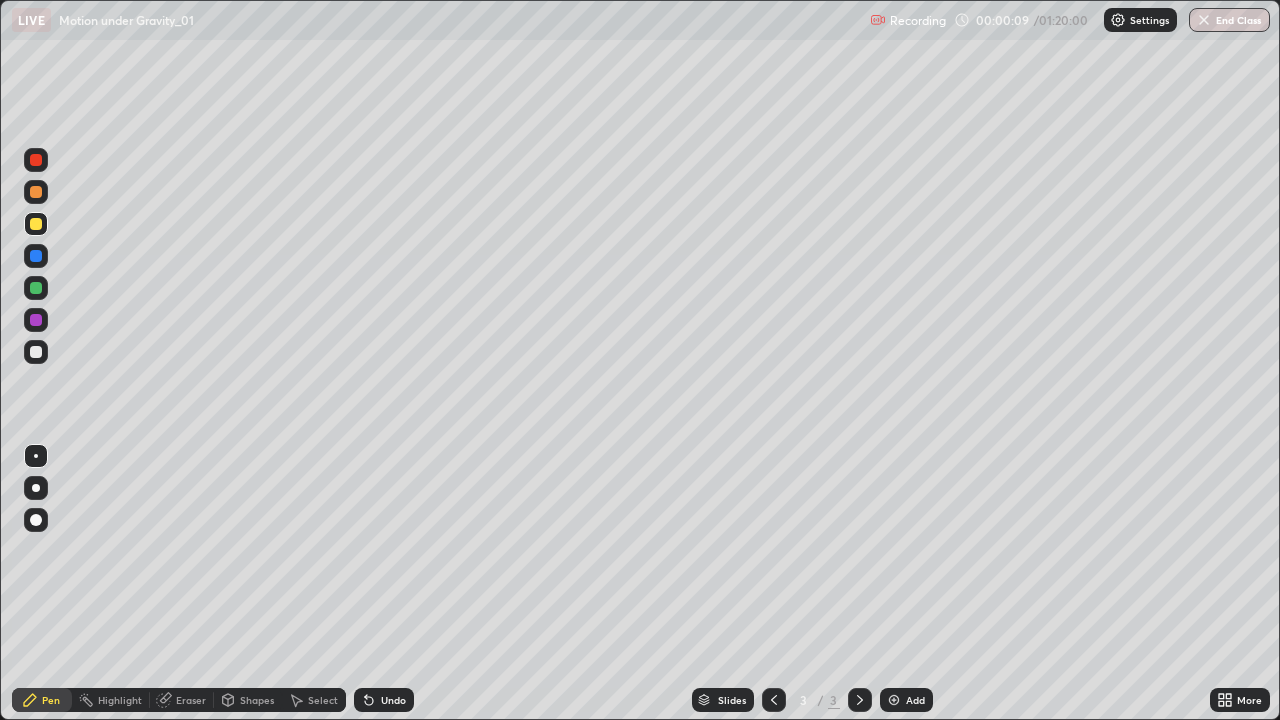 click at bounding box center (36, 488) 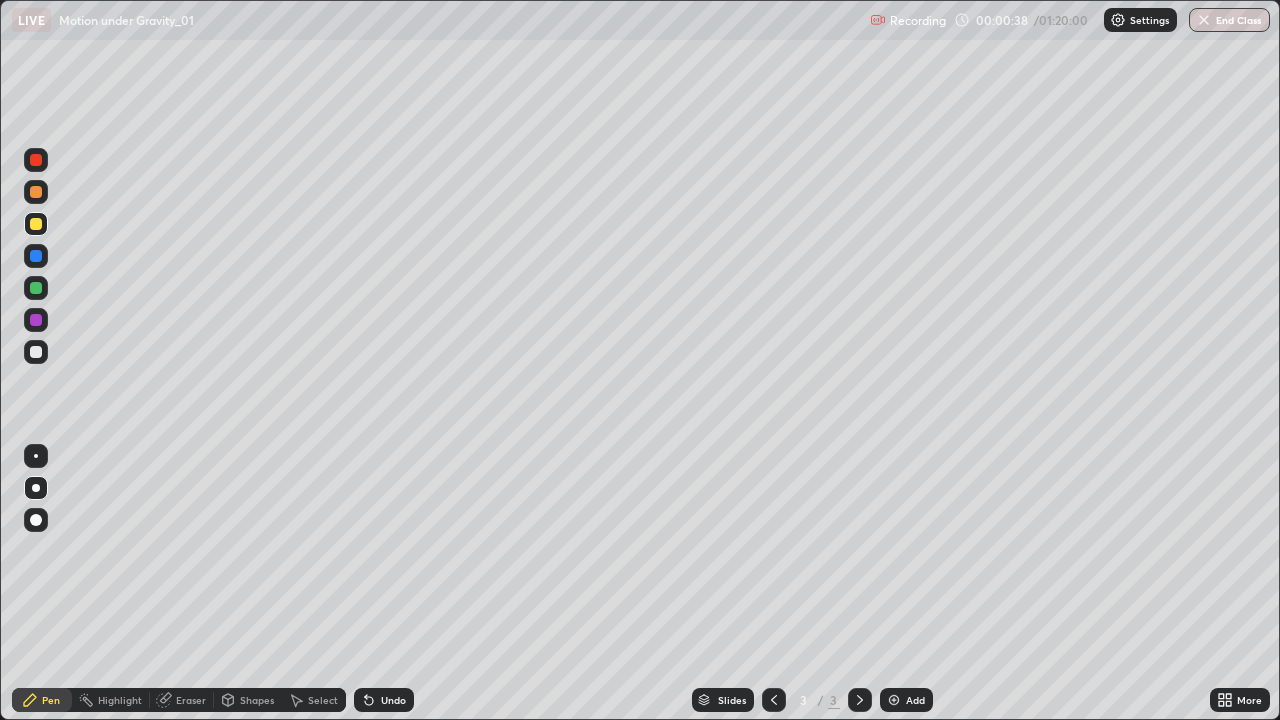 click at bounding box center (36, 224) 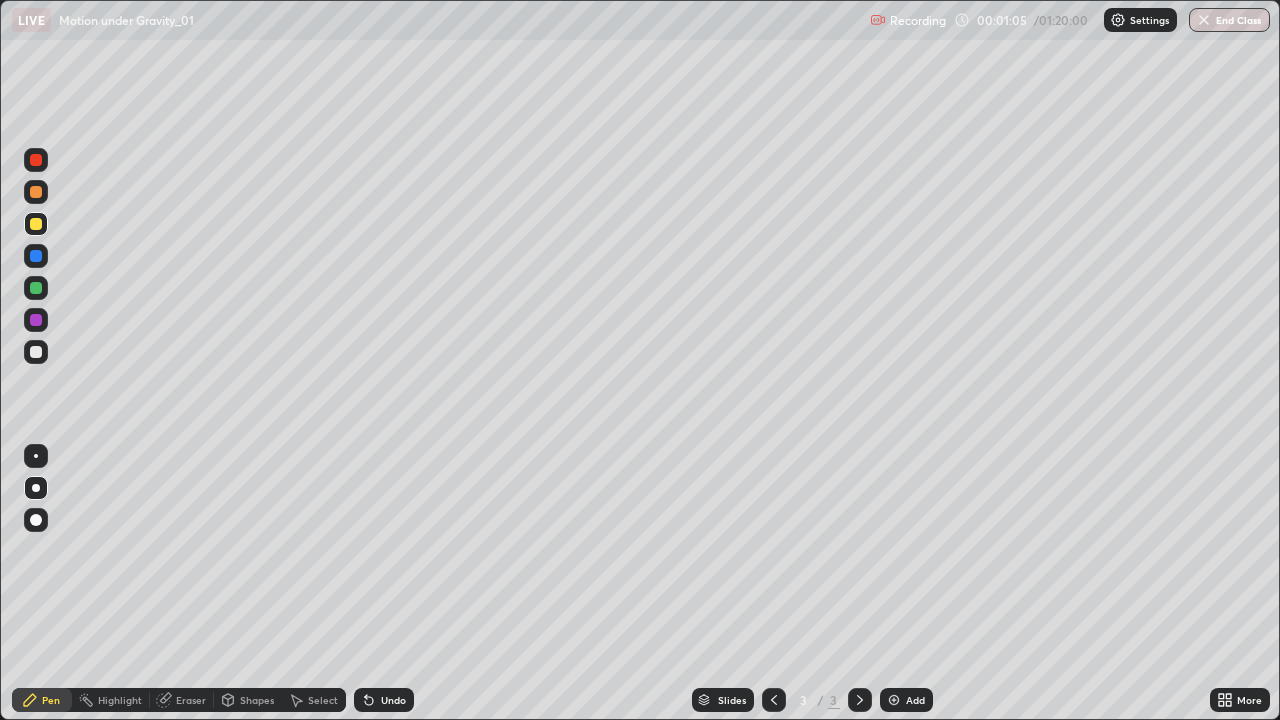 click at bounding box center (36, 352) 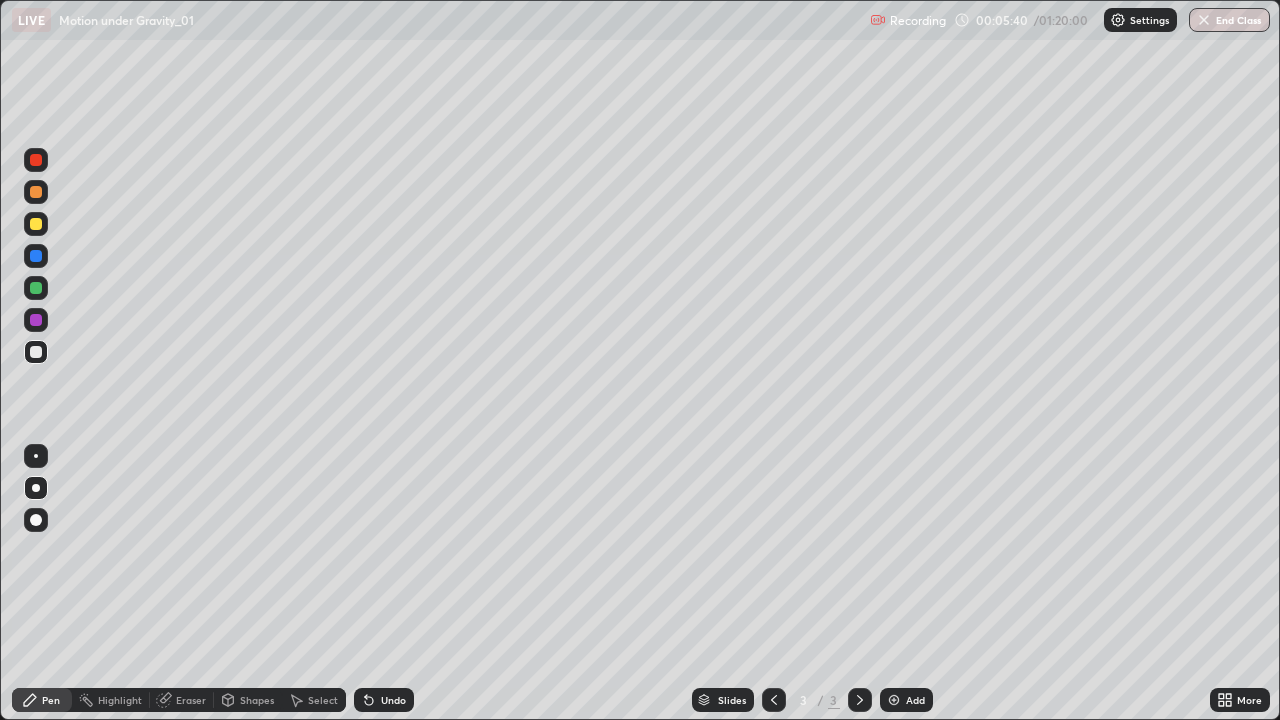 click at bounding box center (36, 224) 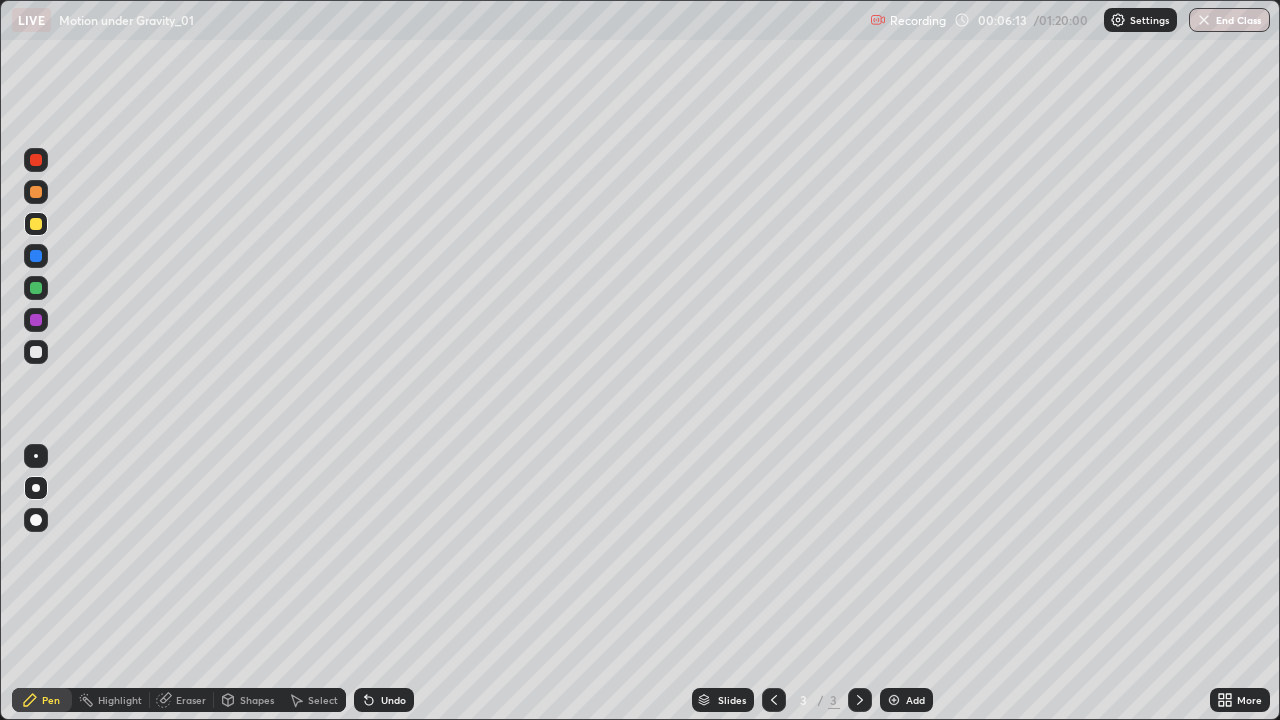 click at bounding box center (36, 352) 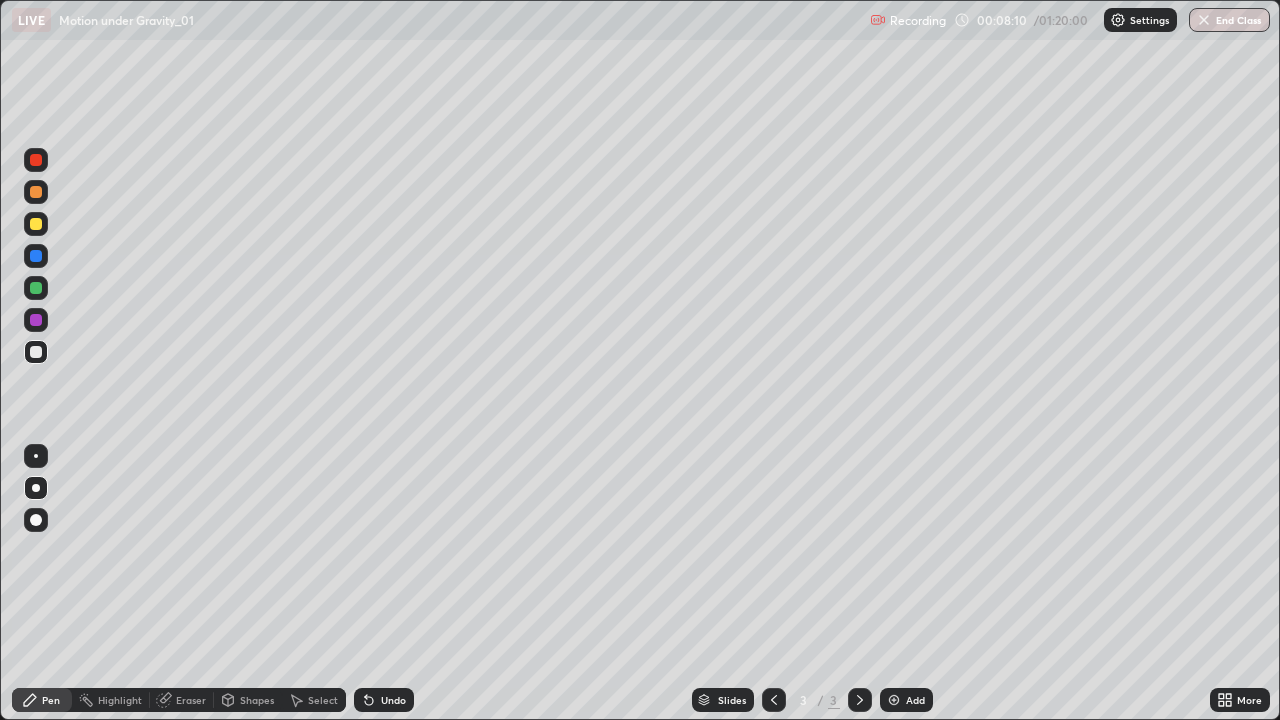 click on "Add" at bounding box center (915, 700) 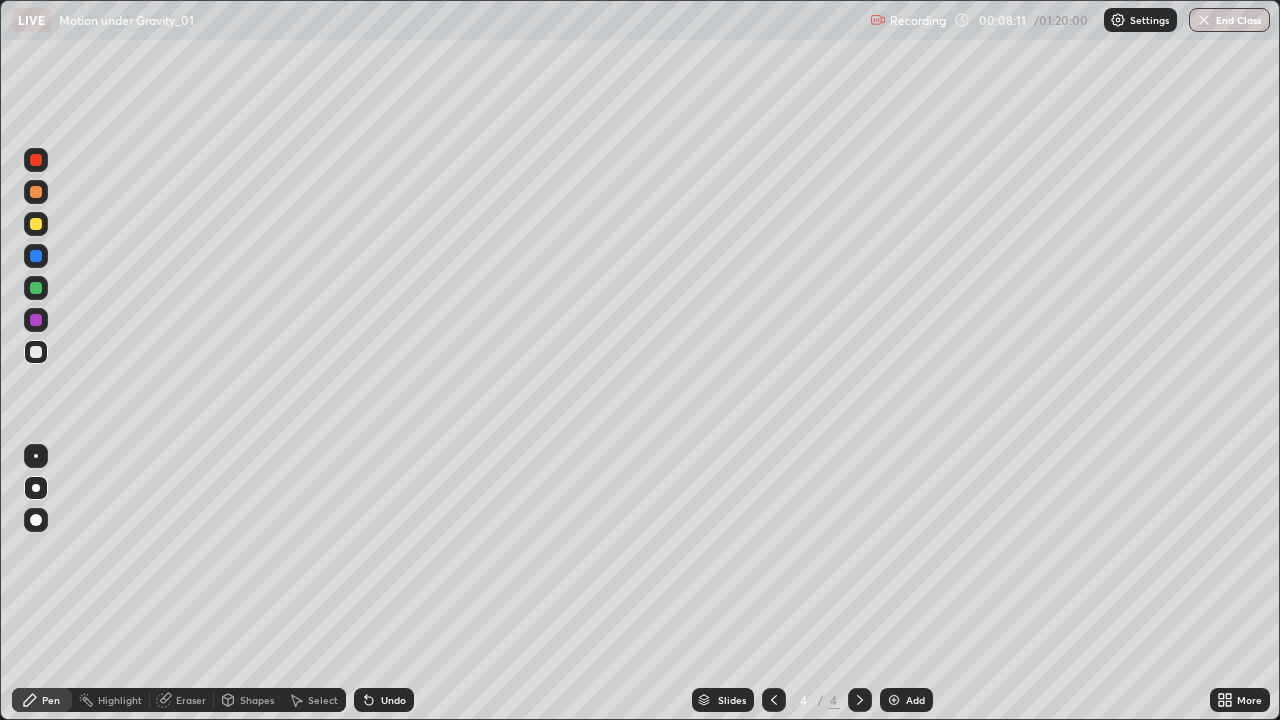click at bounding box center [36, 224] 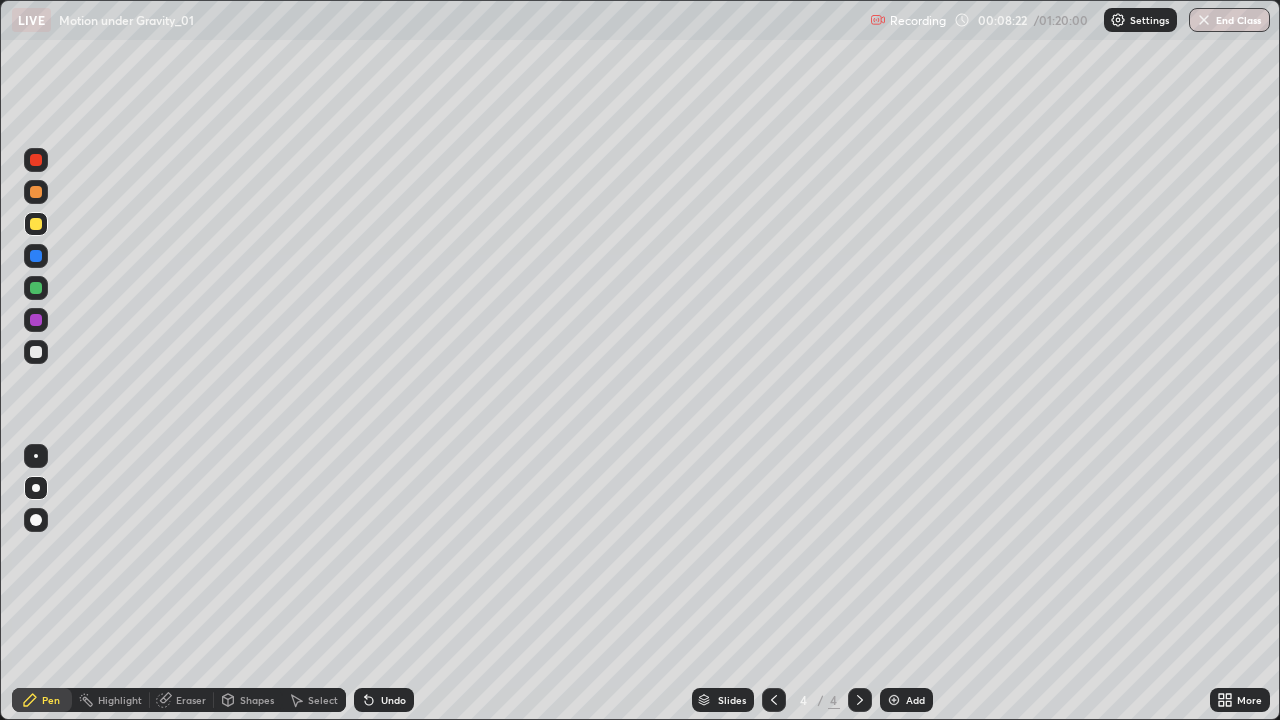 click at bounding box center [36, 352] 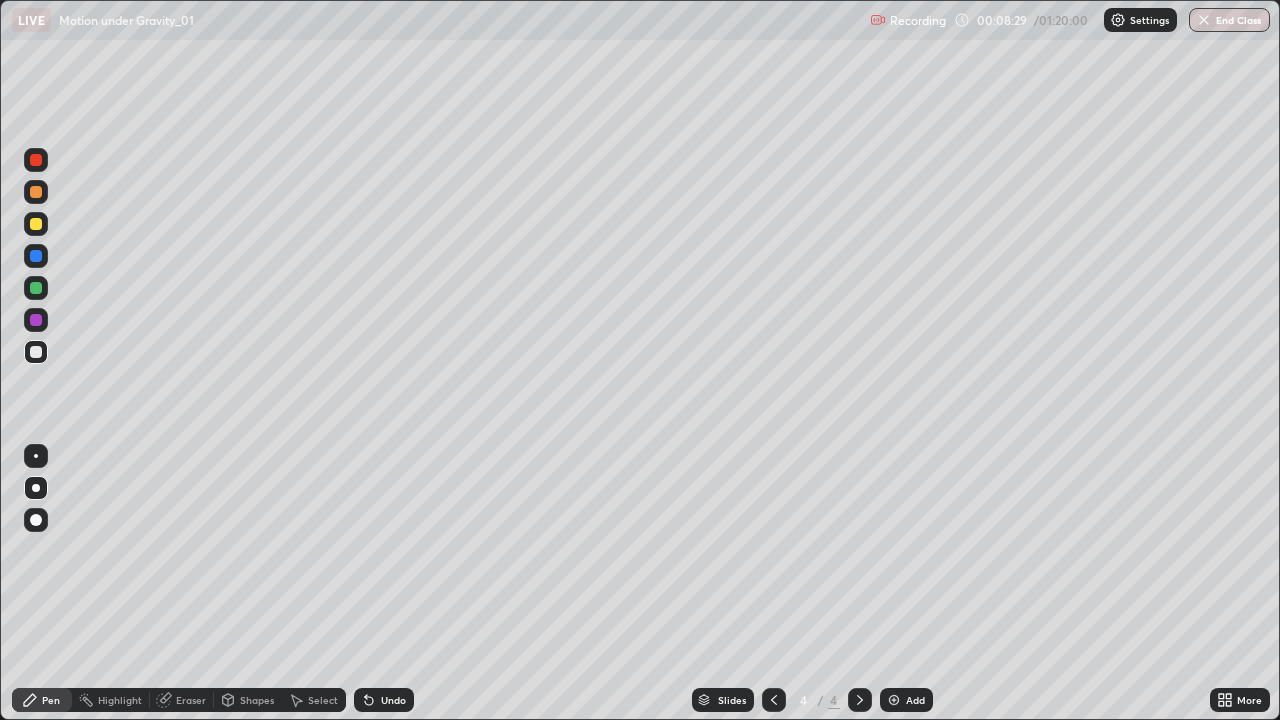 click on "Eraser" at bounding box center (191, 700) 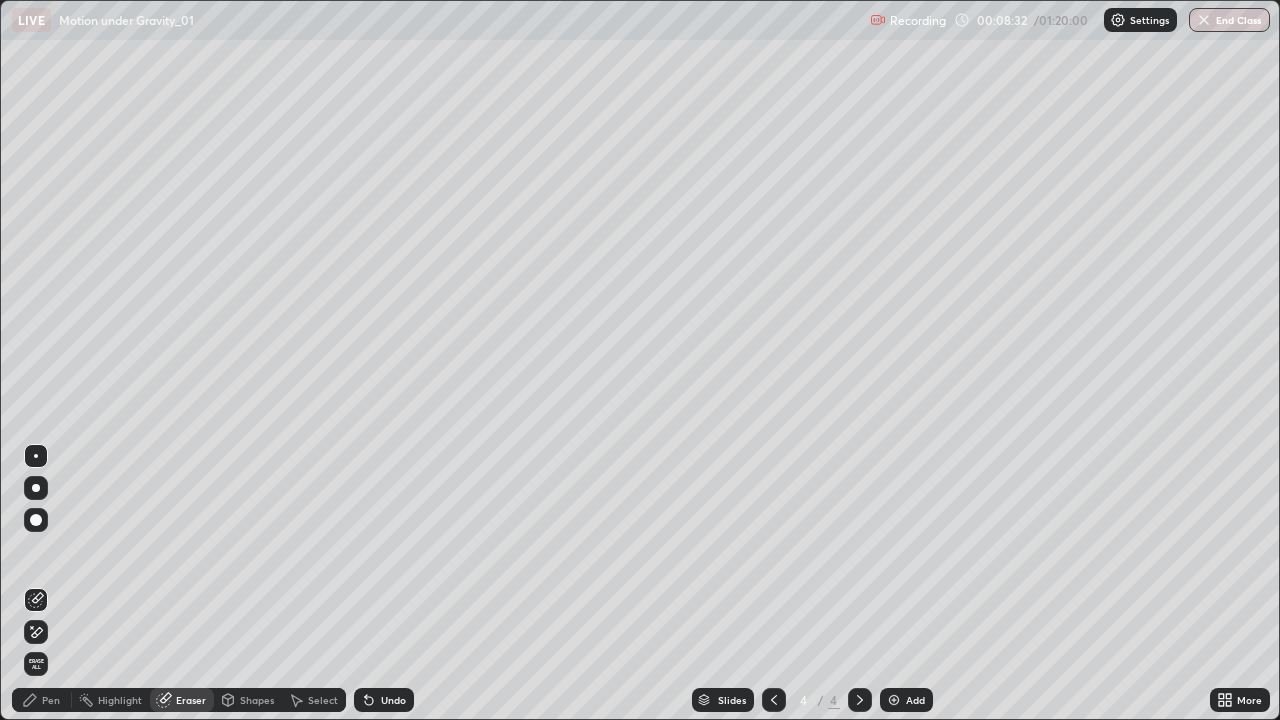 click on "Pen" at bounding box center (42, 700) 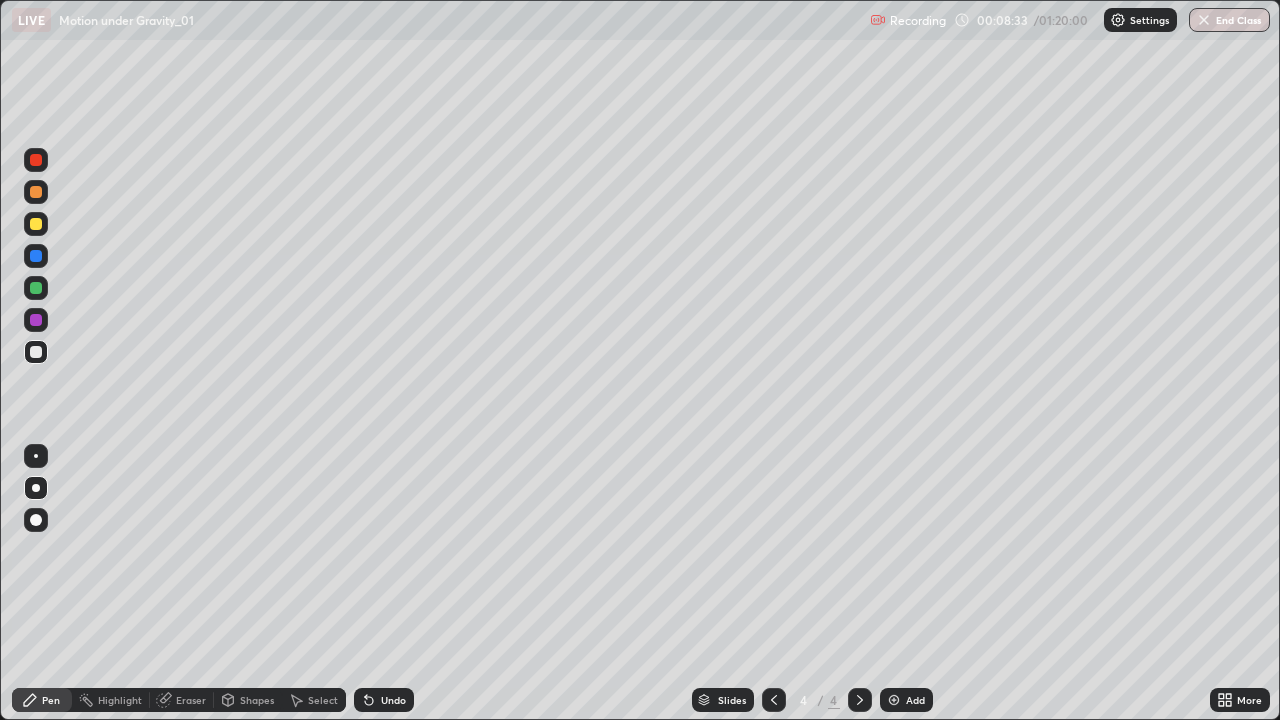 click at bounding box center [36, 224] 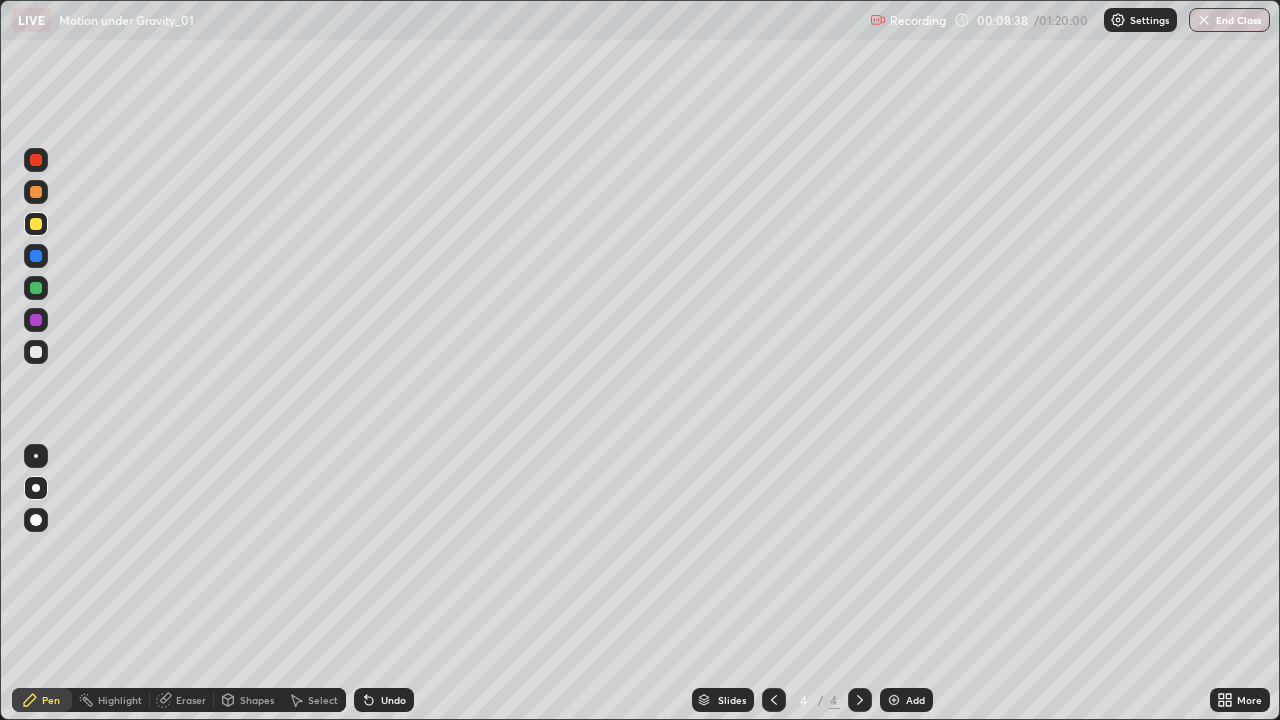 click at bounding box center [36, 352] 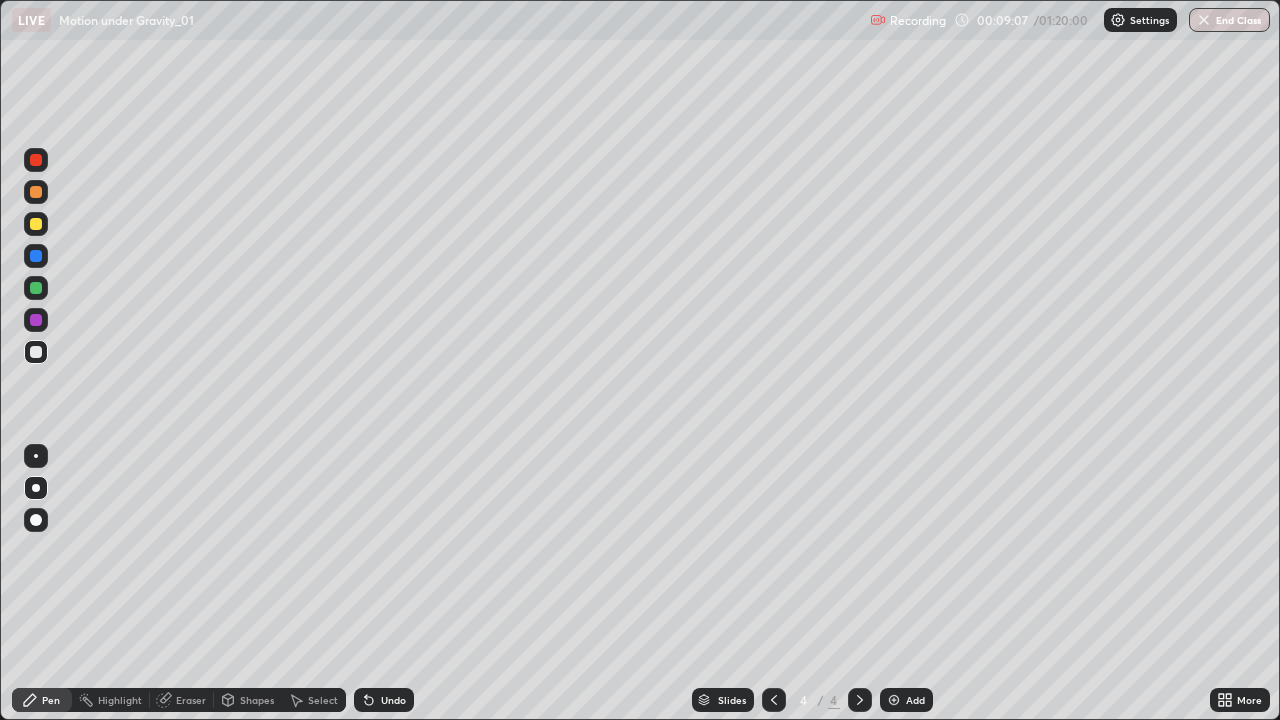 click at bounding box center [36, 224] 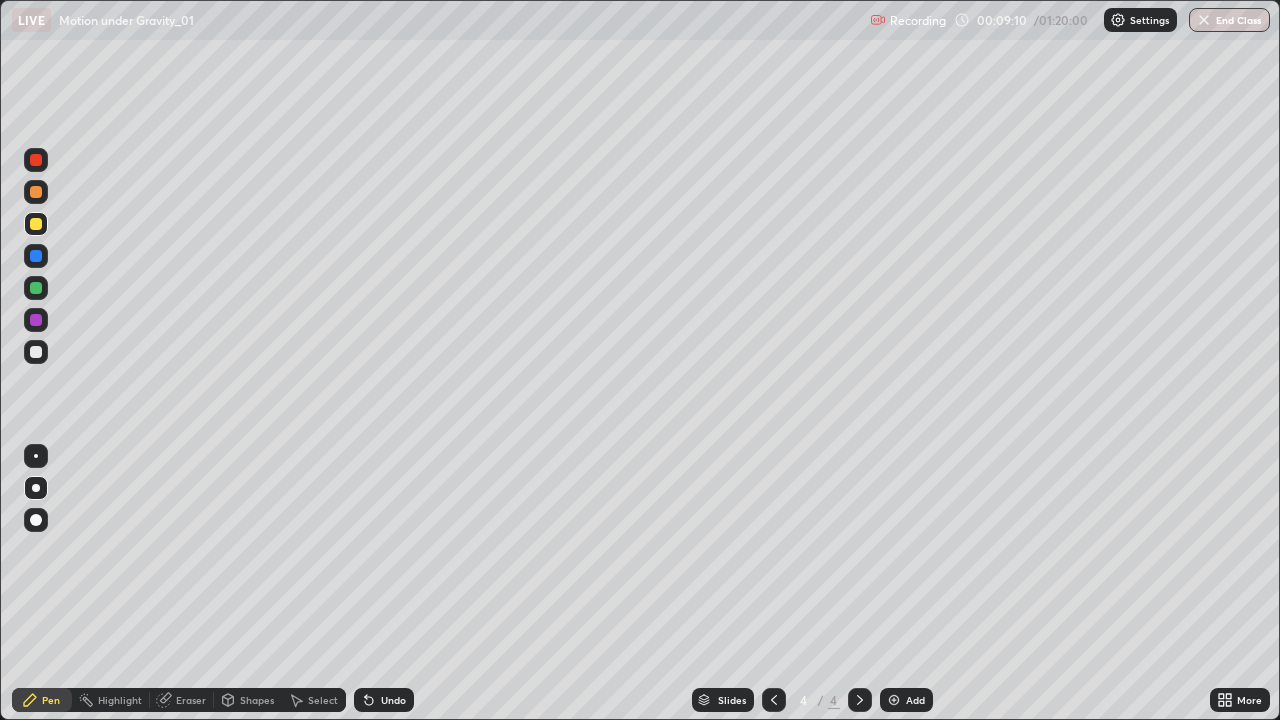 click at bounding box center [36, 352] 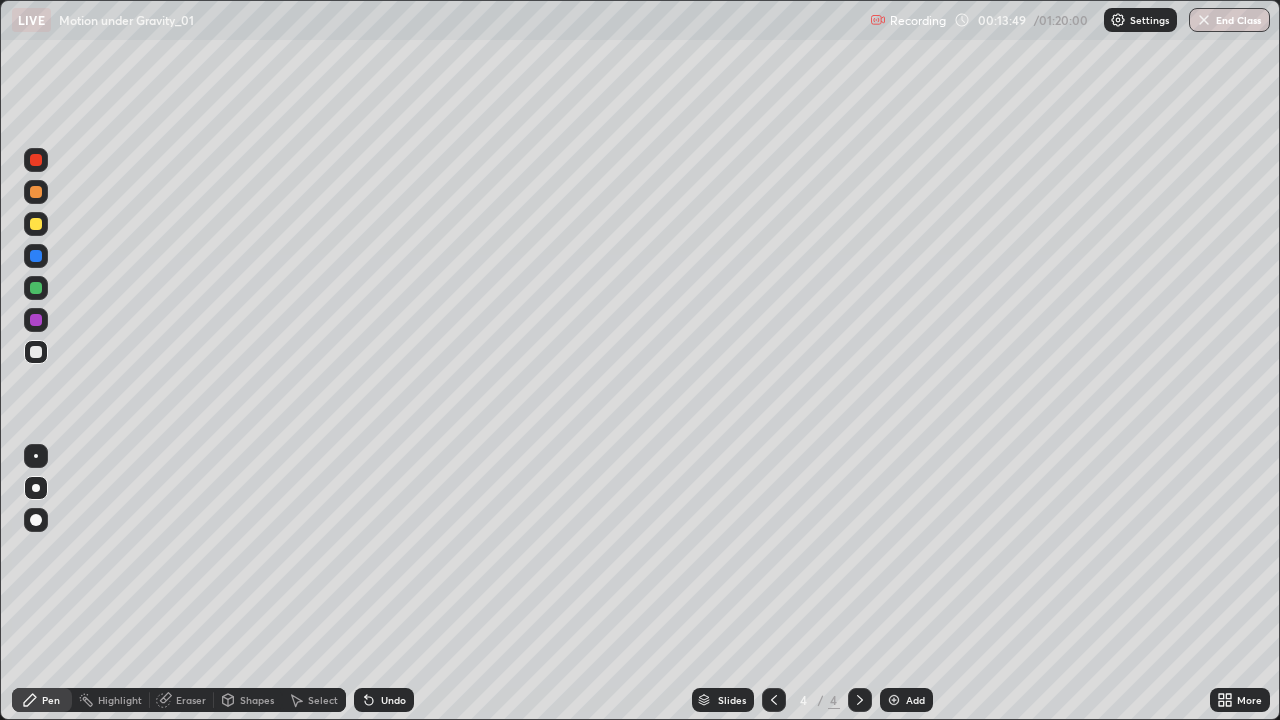 click at bounding box center (36, 224) 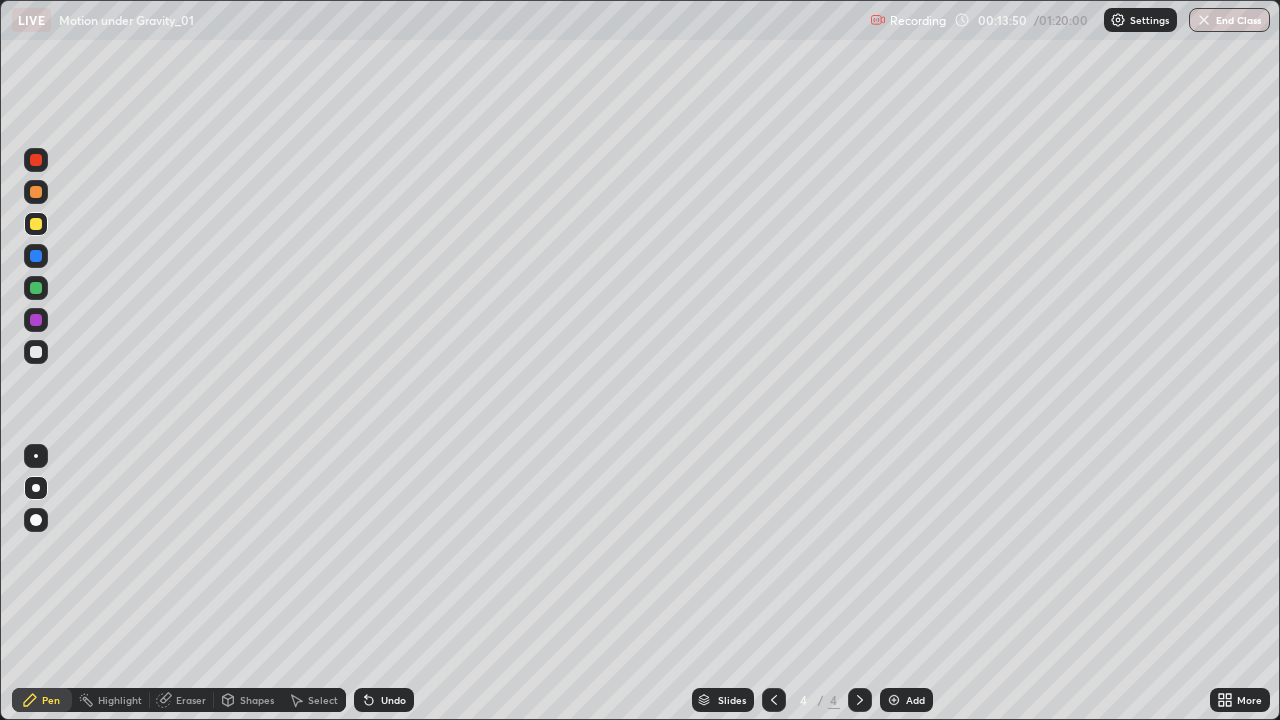 click at bounding box center (36, 288) 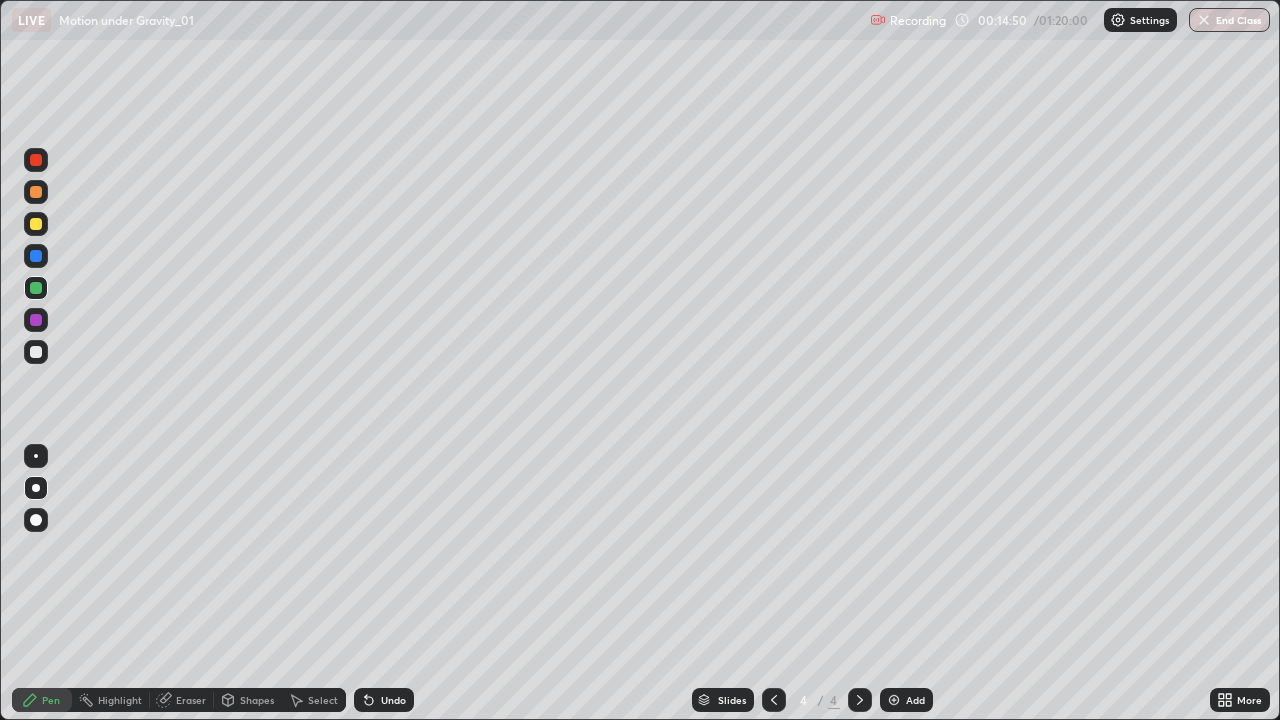 click at bounding box center (36, 352) 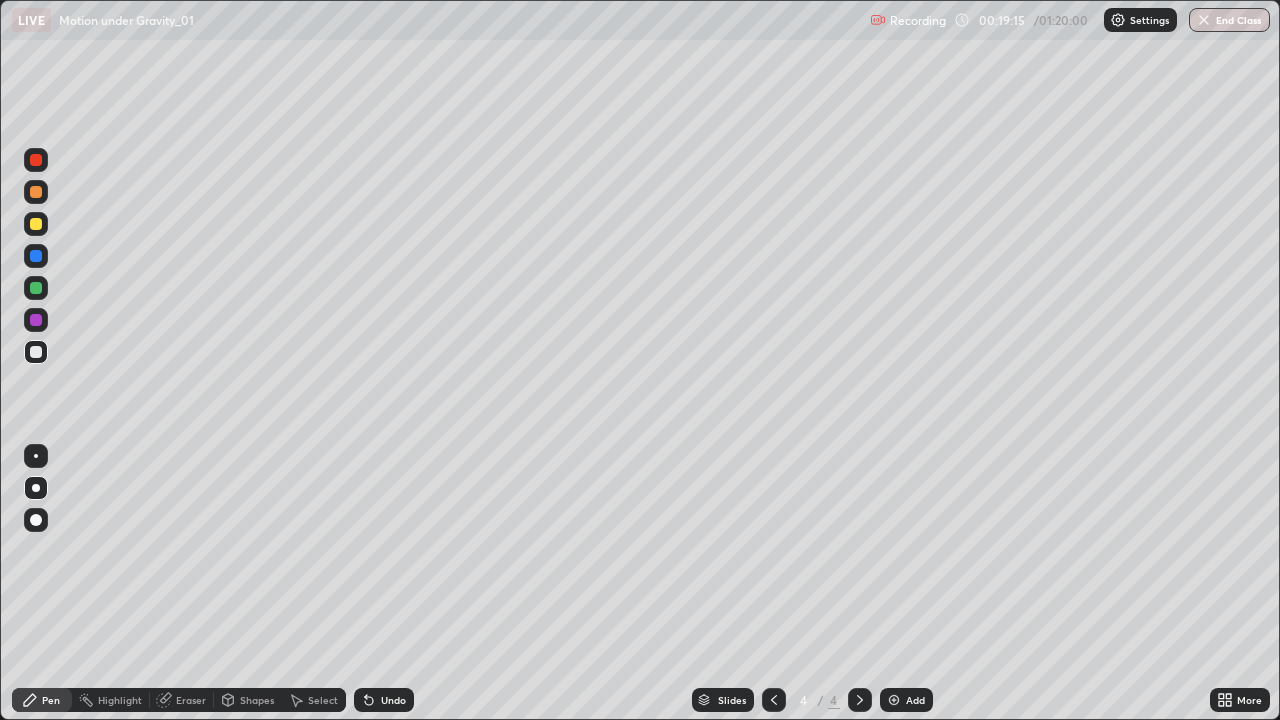 click on "Undo" at bounding box center [393, 700] 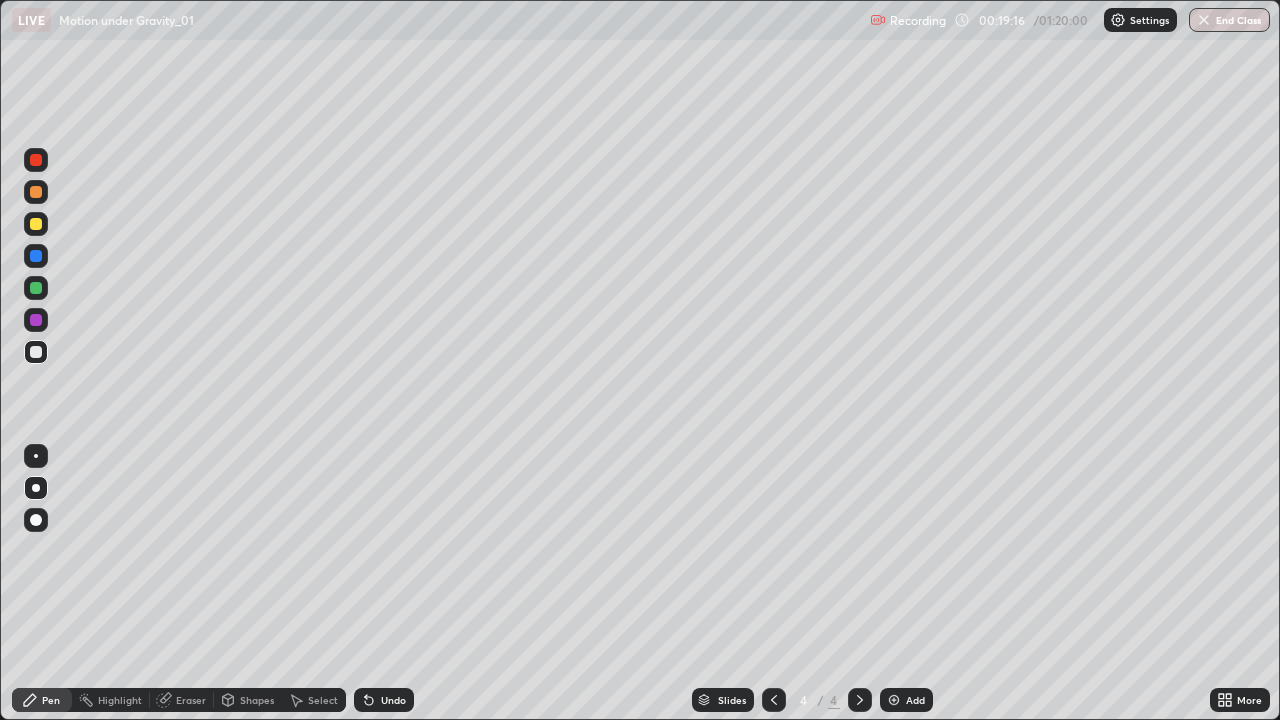 click on "Undo" at bounding box center (393, 700) 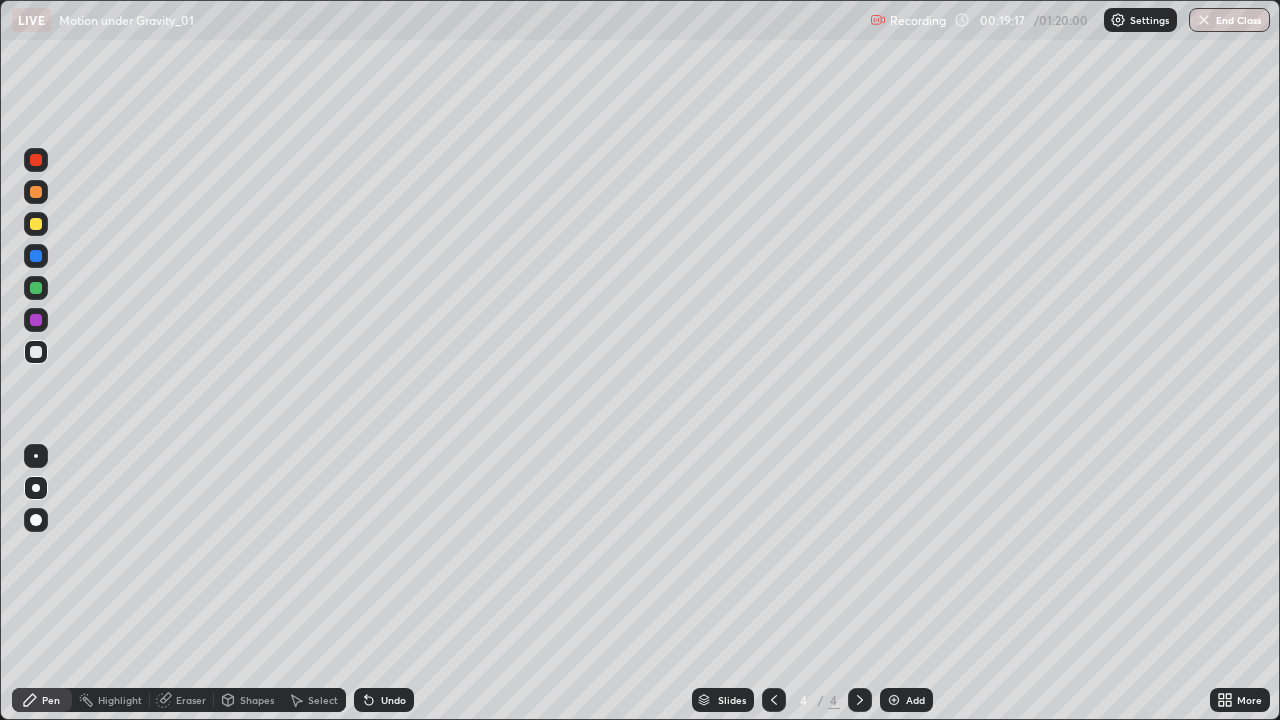 click on "Undo" at bounding box center [393, 700] 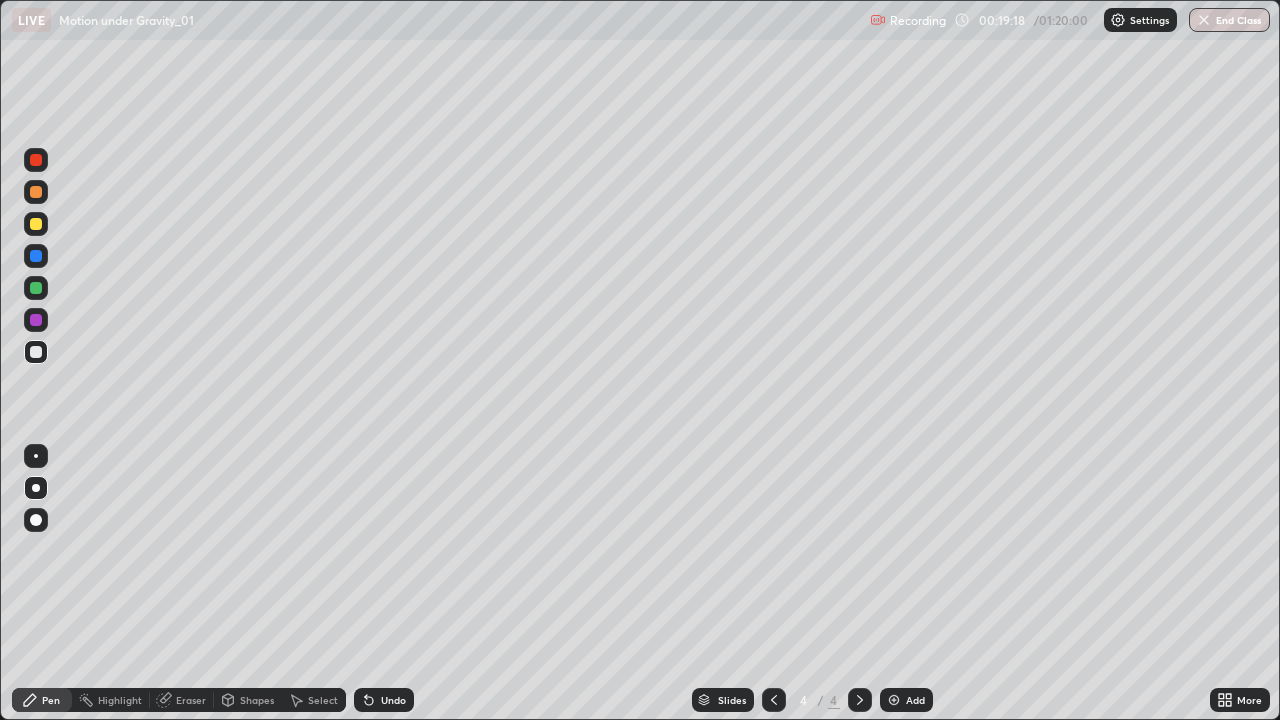 click on "Undo" at bounding box center [384, 700] 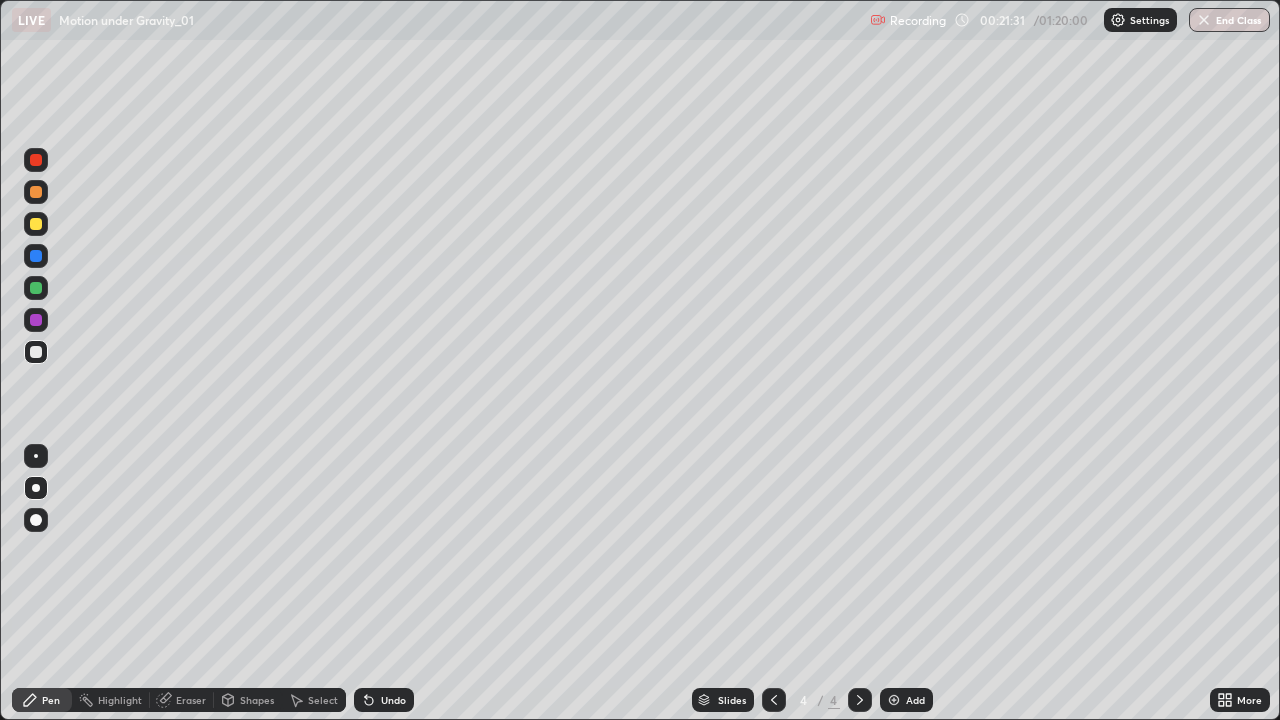 click at bounding box center [36, 320] 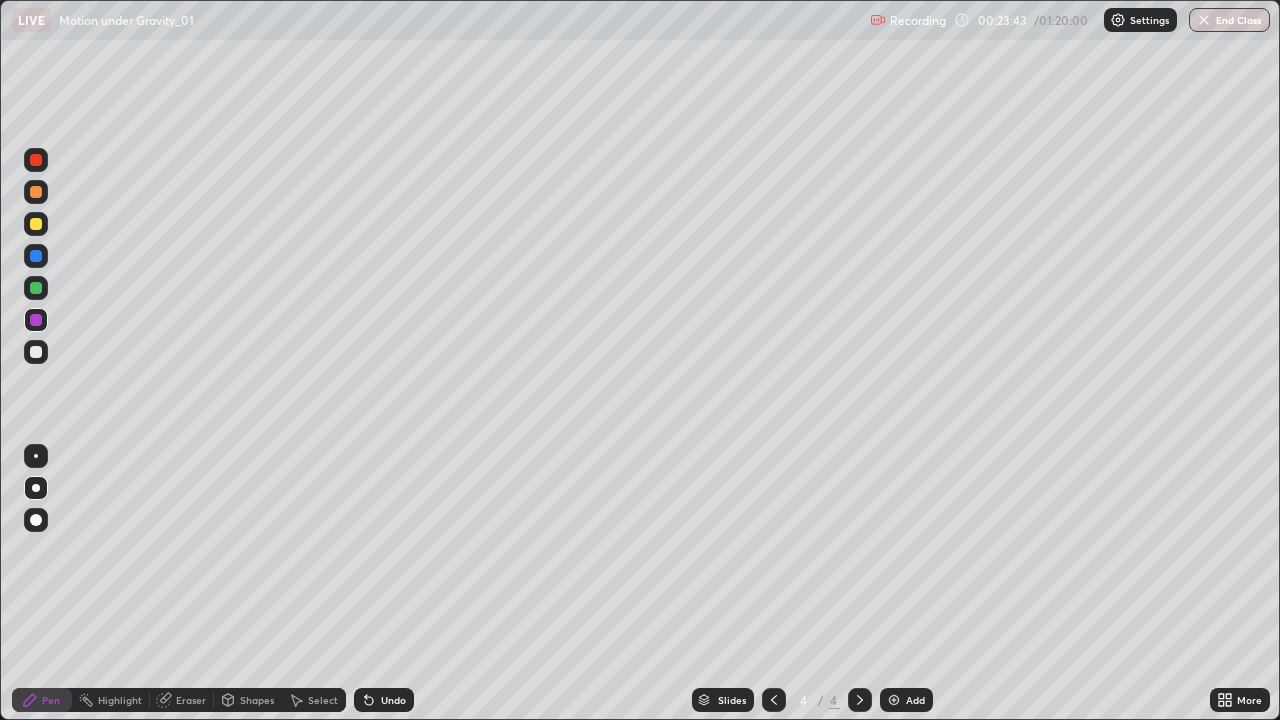 click on "Erase all" at bounding box center (36, 360) 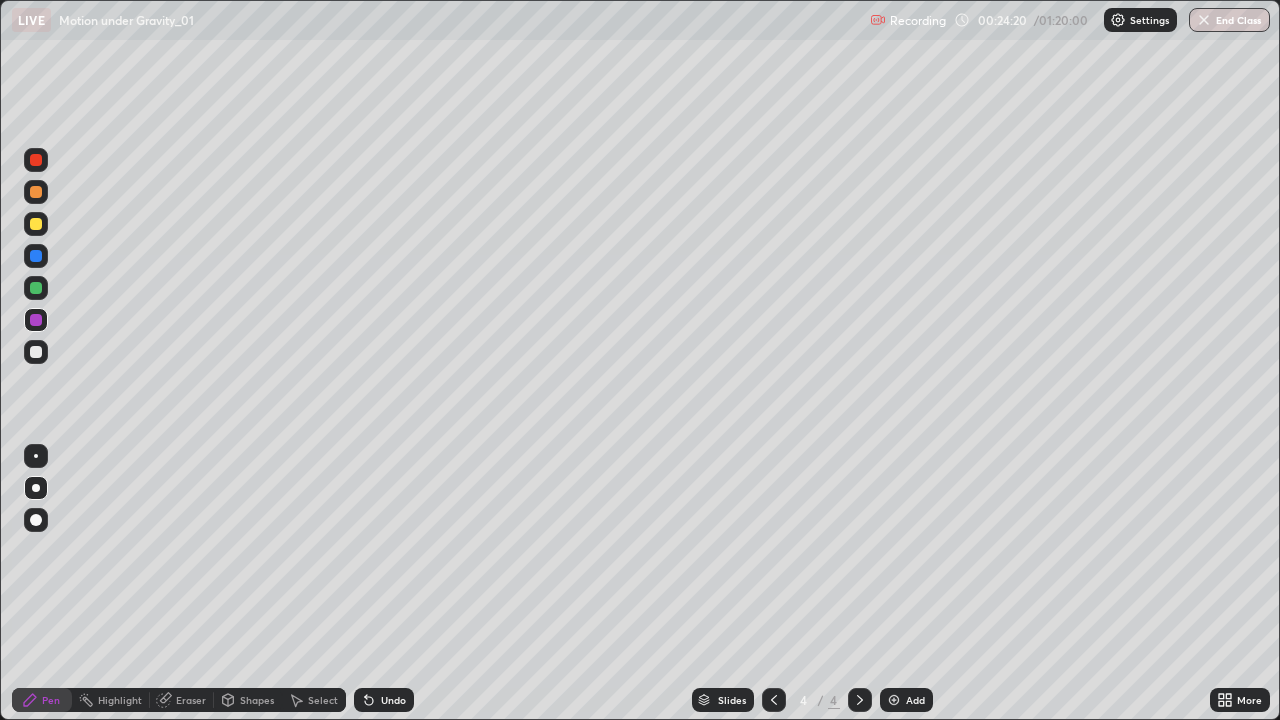 click at bounding box center [894, 700] 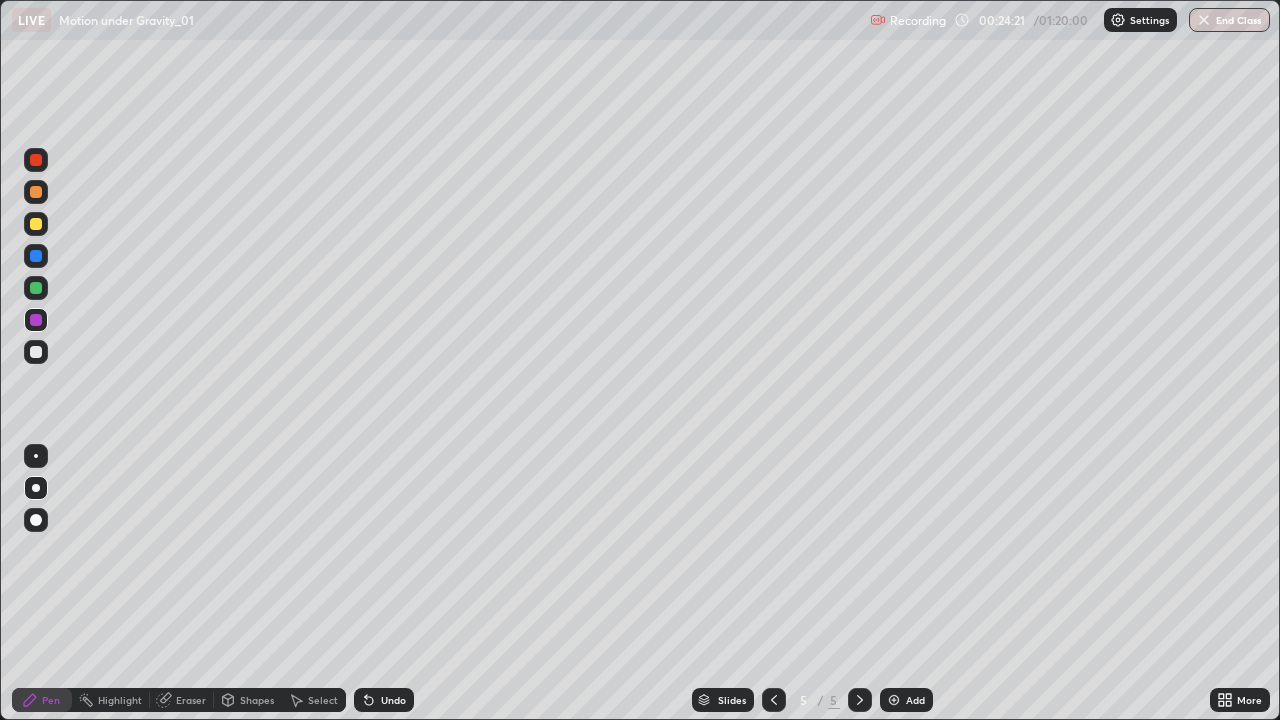 click at bounding box center (36, 224) 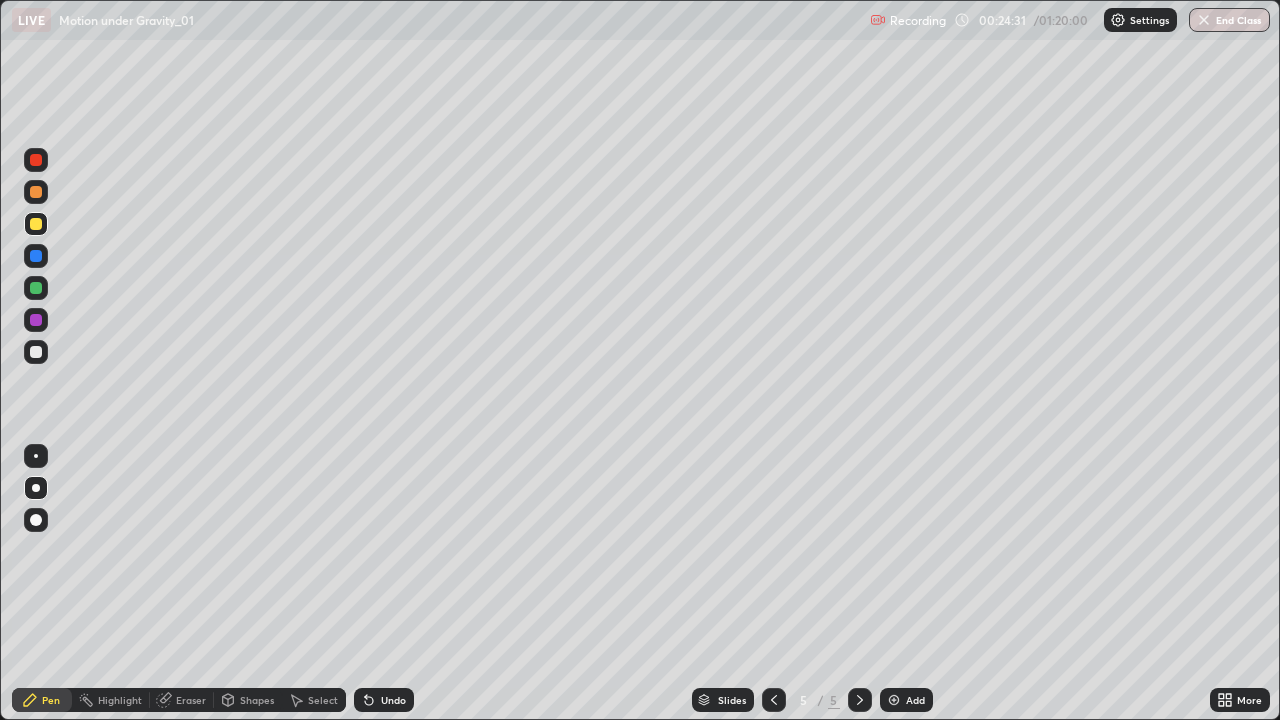 click at bounding box center (36, 352) 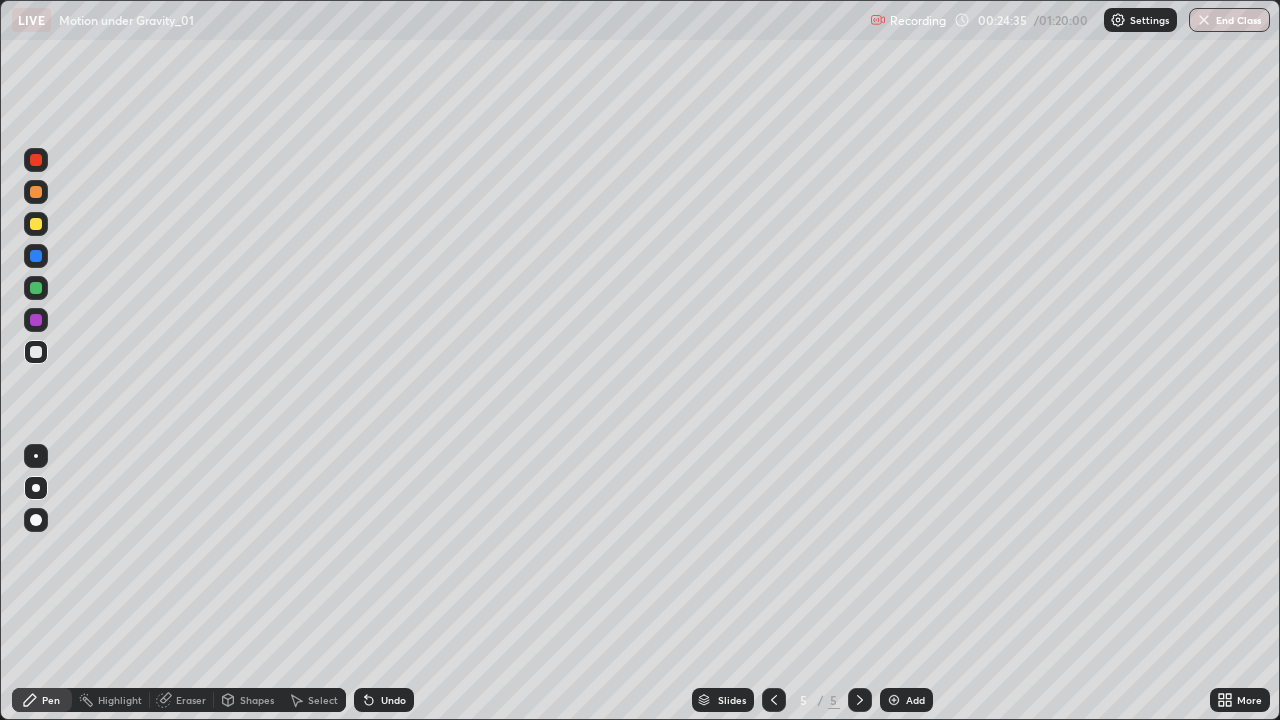 click at bounding box center (36, 288) 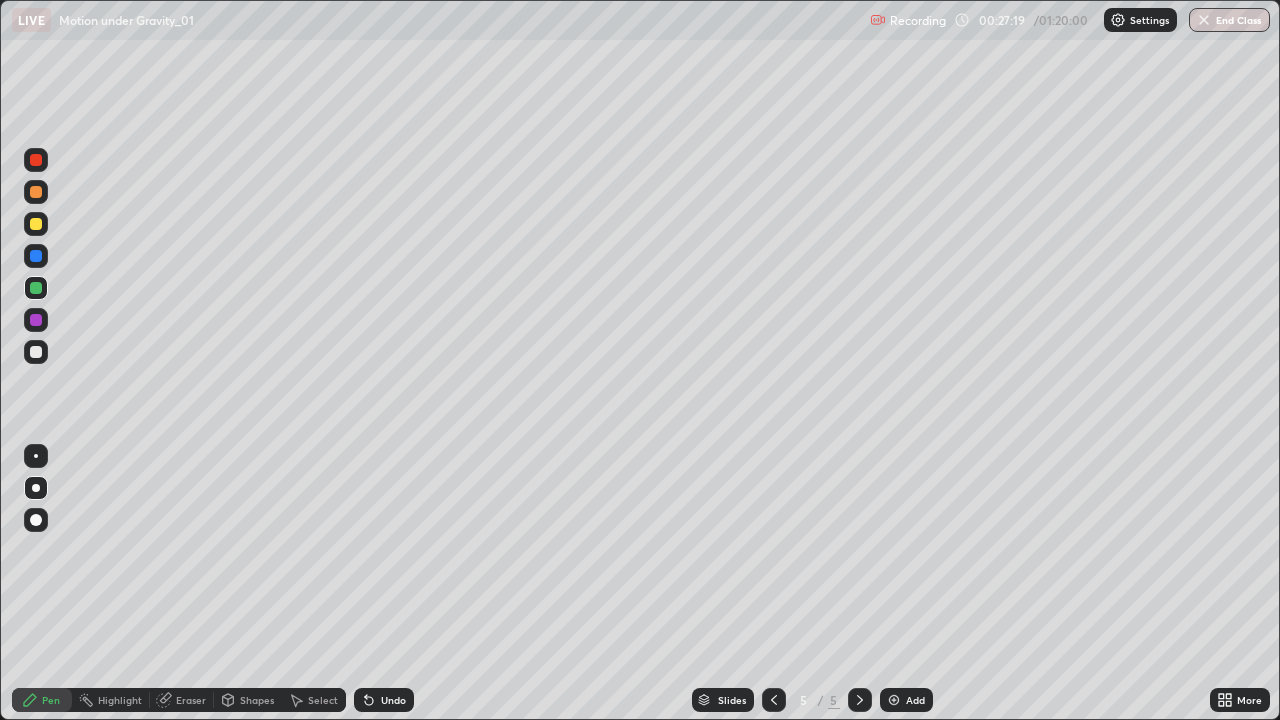 click at bounding box center (36, 352) 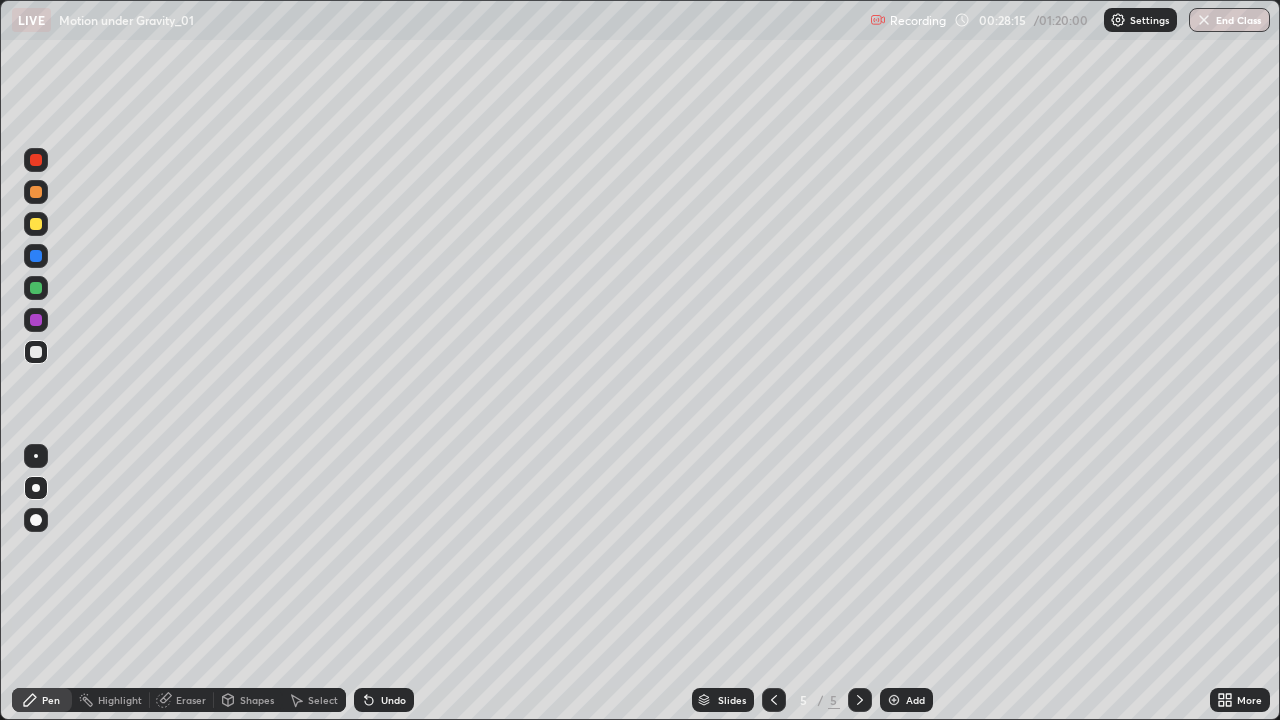 click at bounding box center [36, 288] 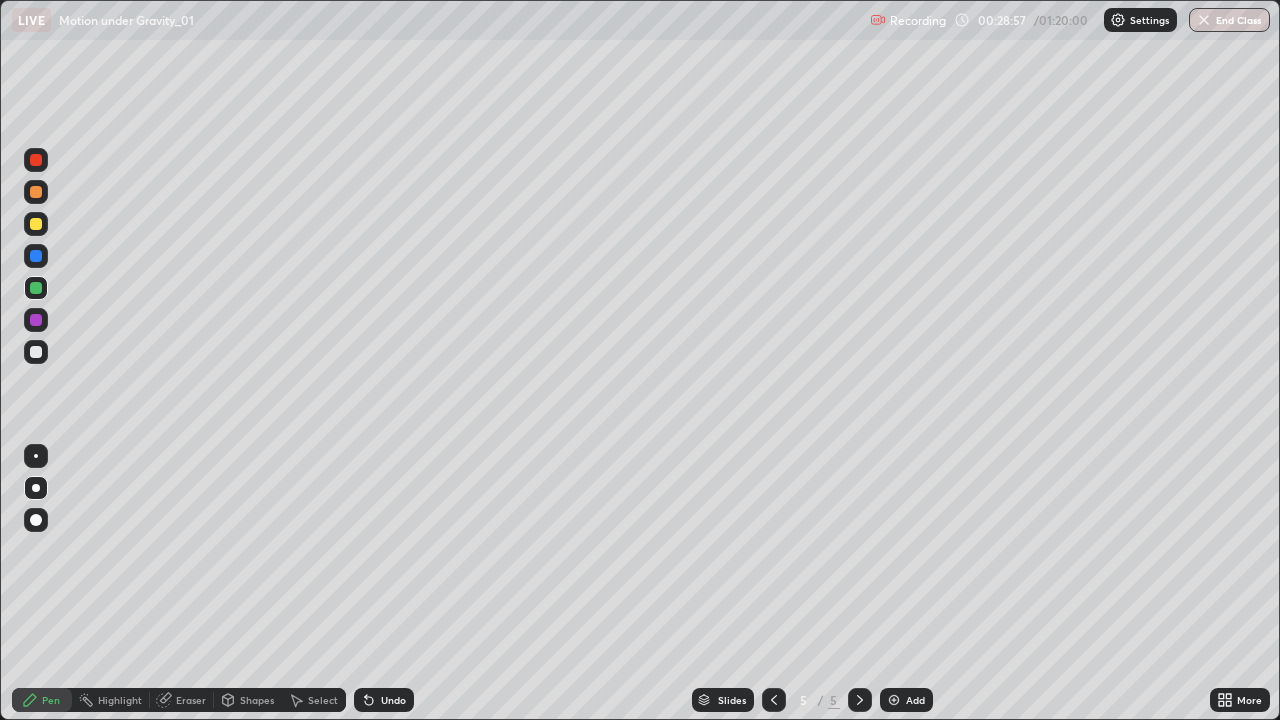 click at bounding box center [36, 352] 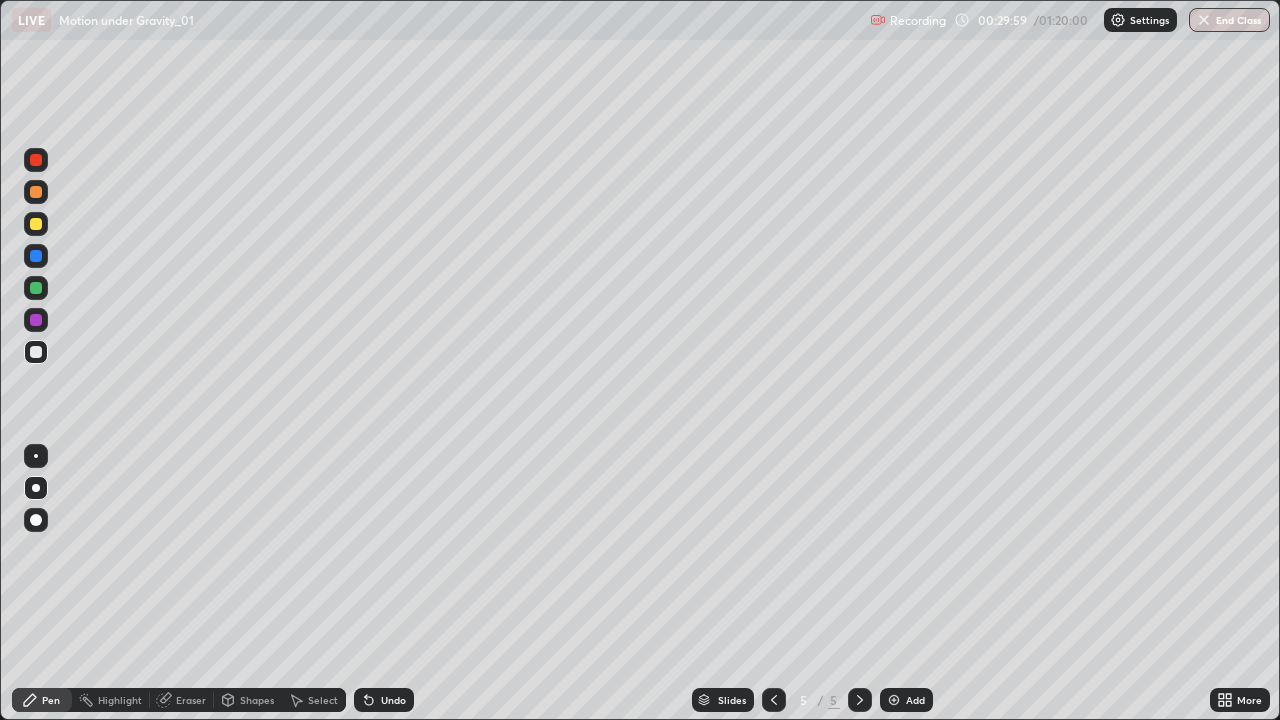click on "Add" at bounding box center [915, 700] 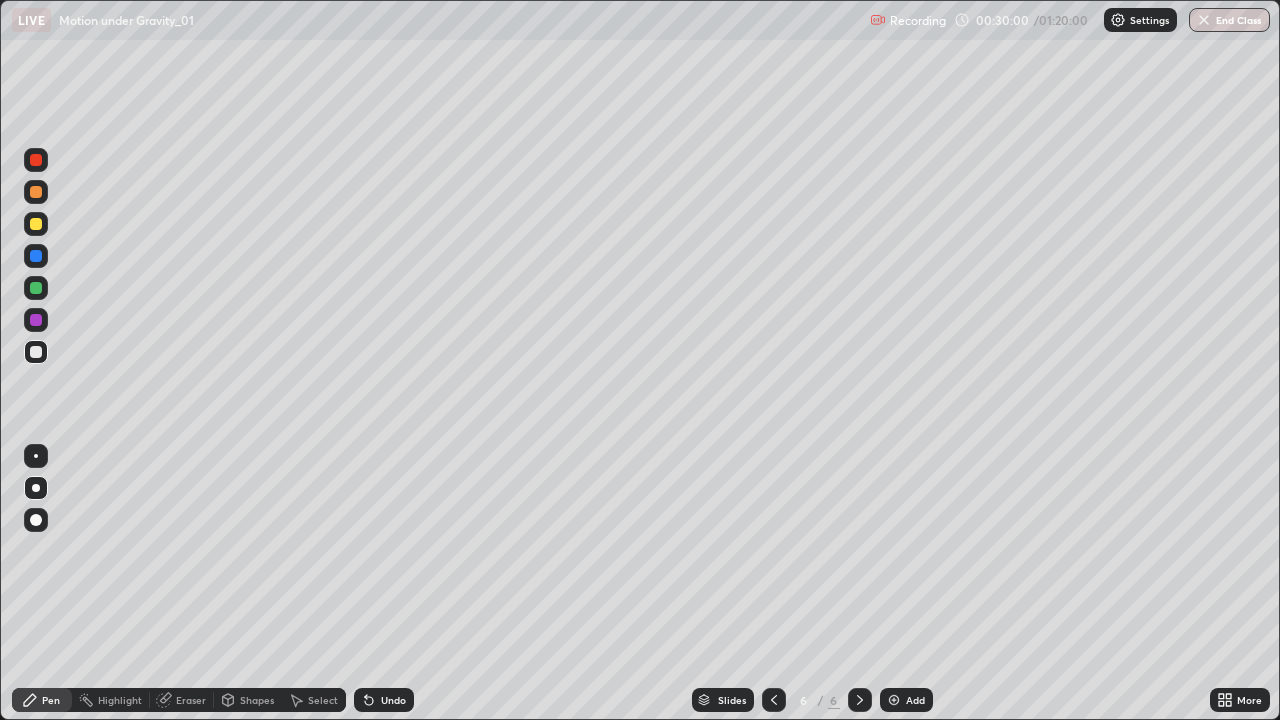 click at bounding box center [36, 224] 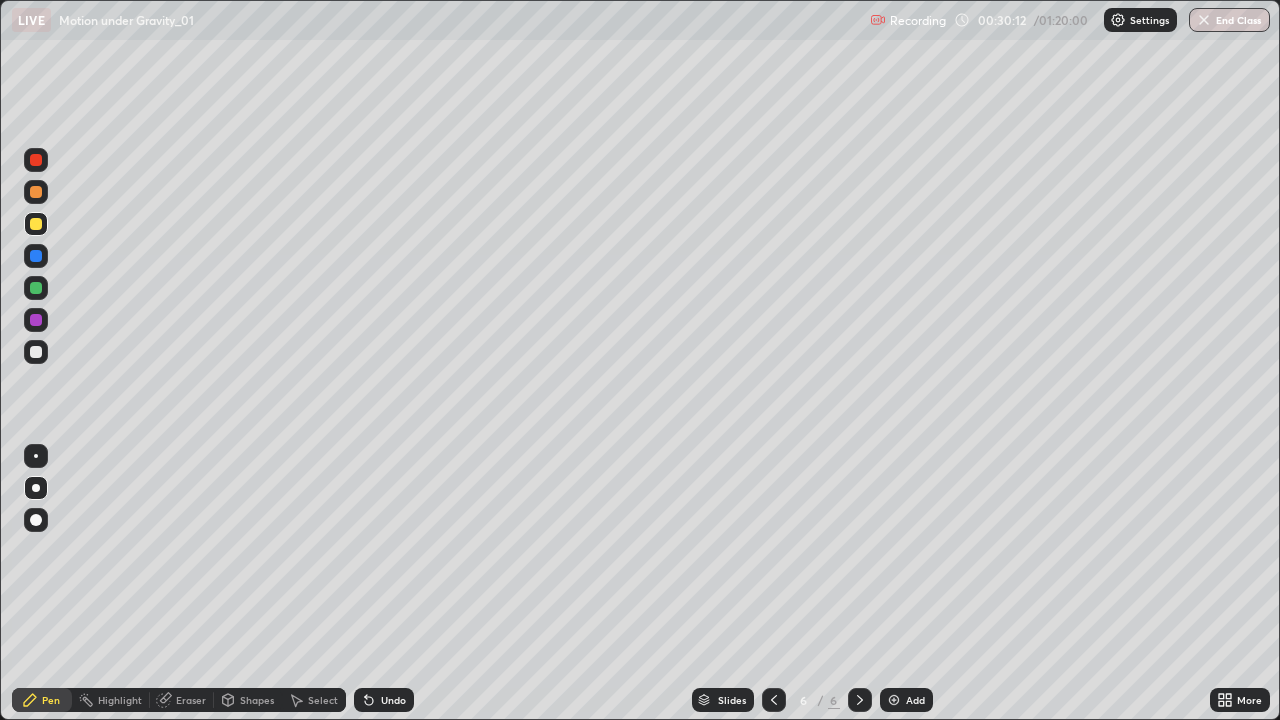 click at bounding box center [36, 352] 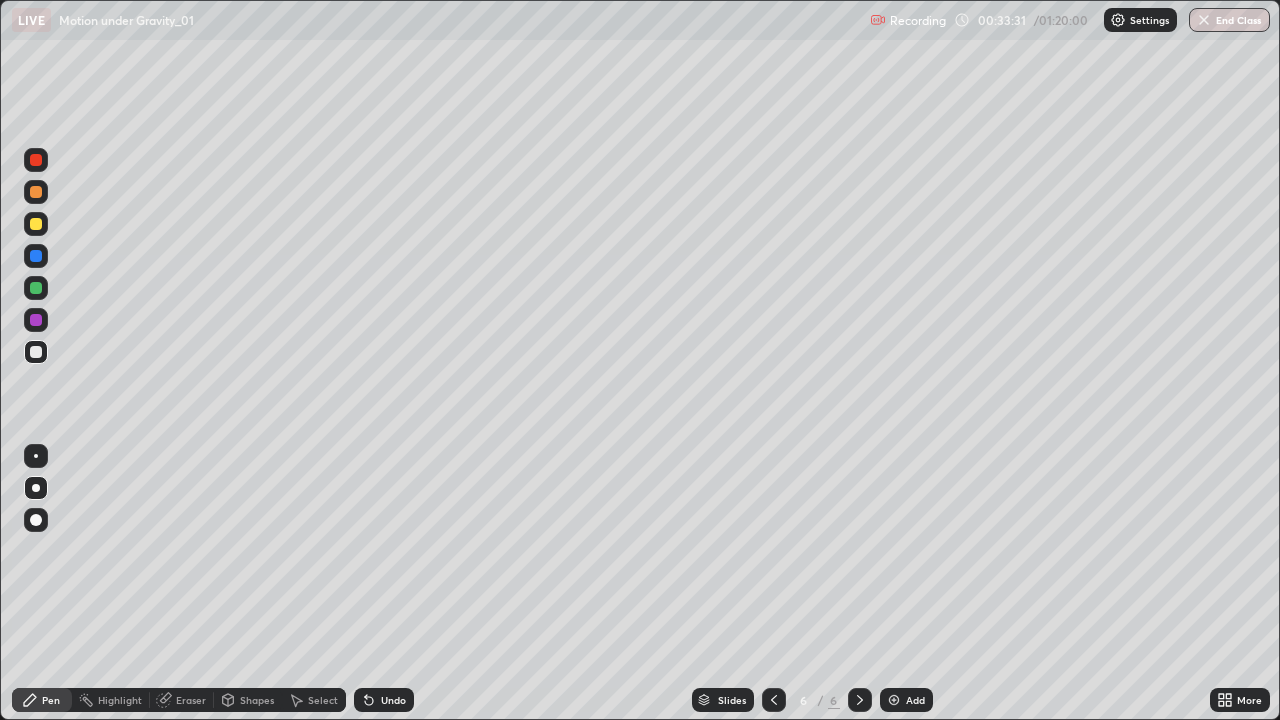 click at bounding box center [36, 352] 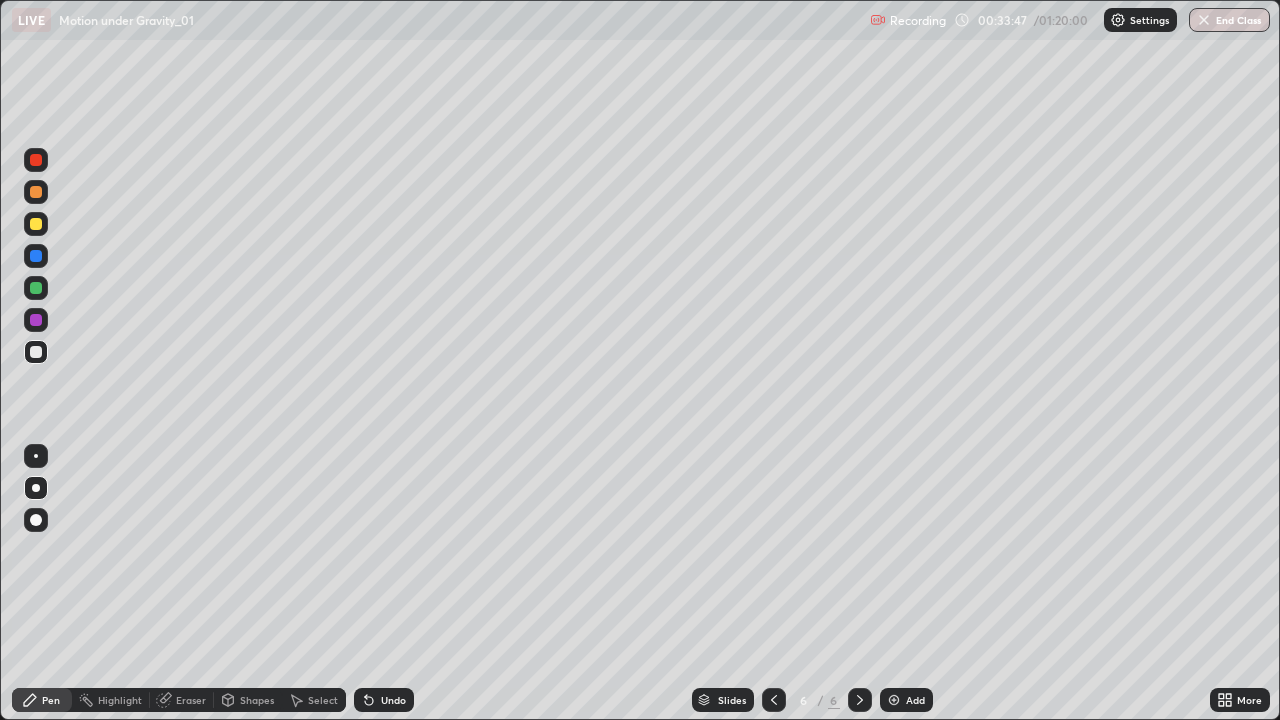 click on "Undo" at bounding box center (393, 700) 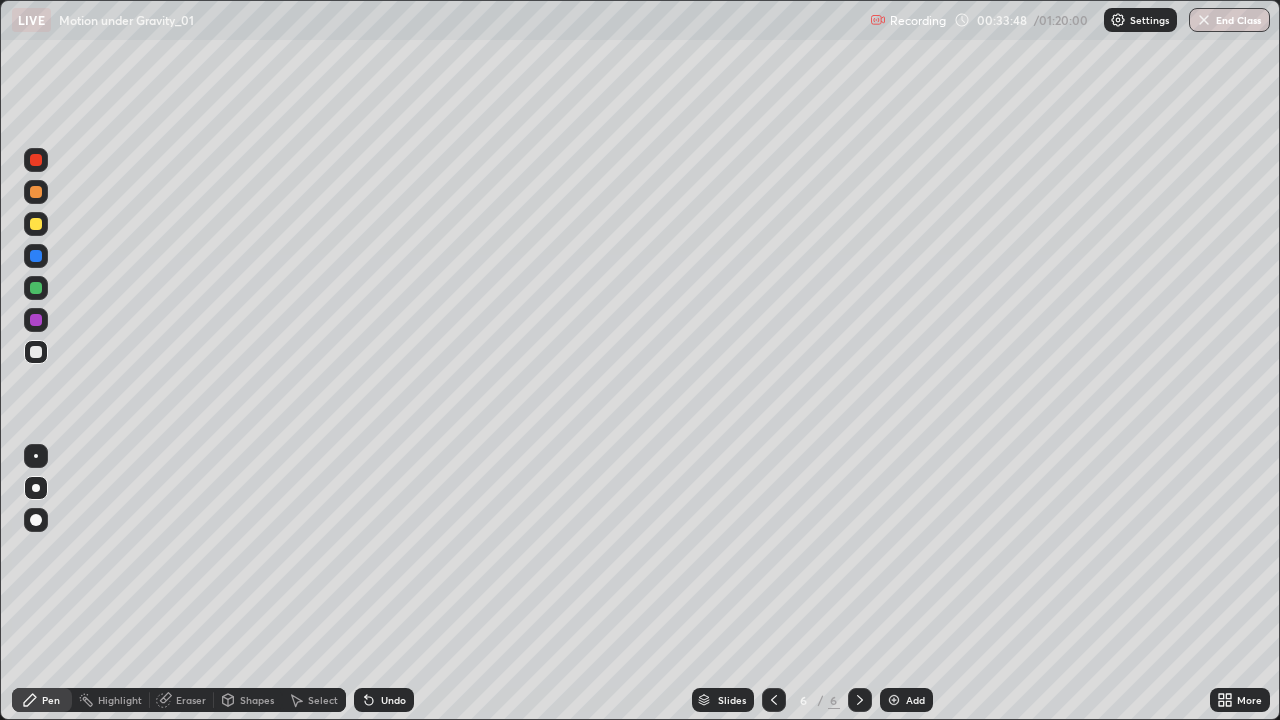 click on "Undo" at bounding box center (384, 700) 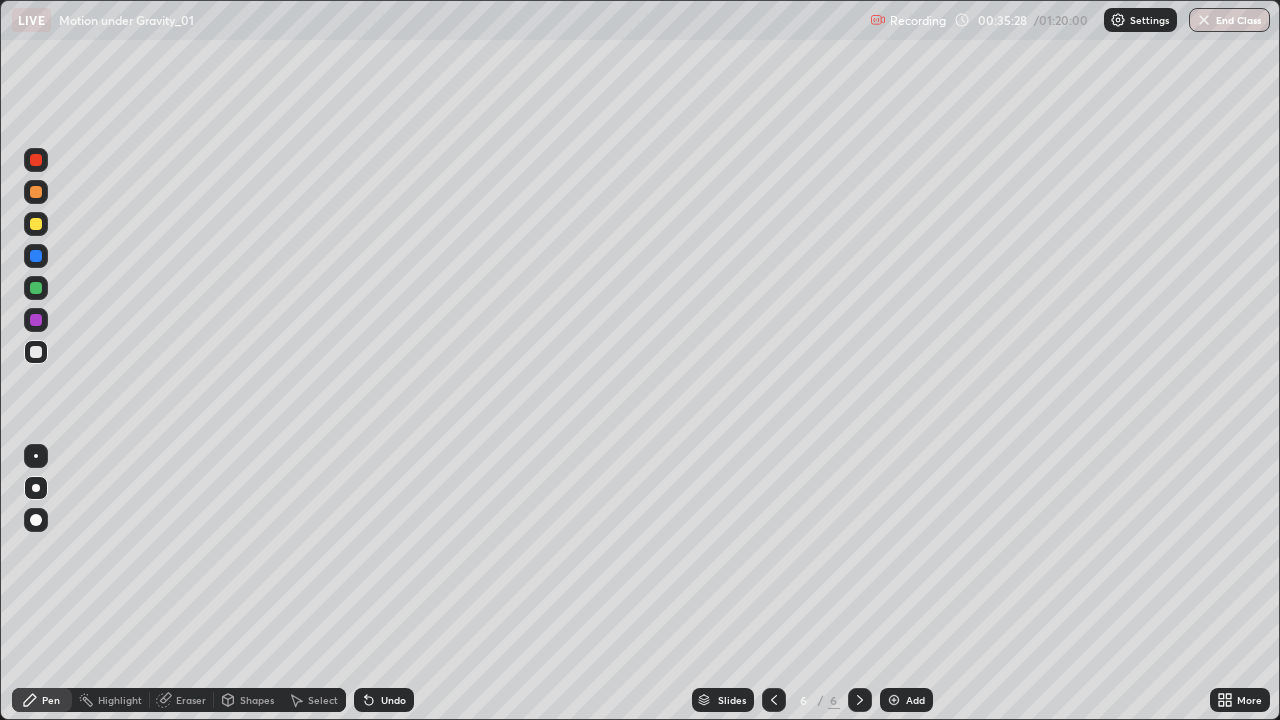 click on "Add" at bounding box center [906, 700] 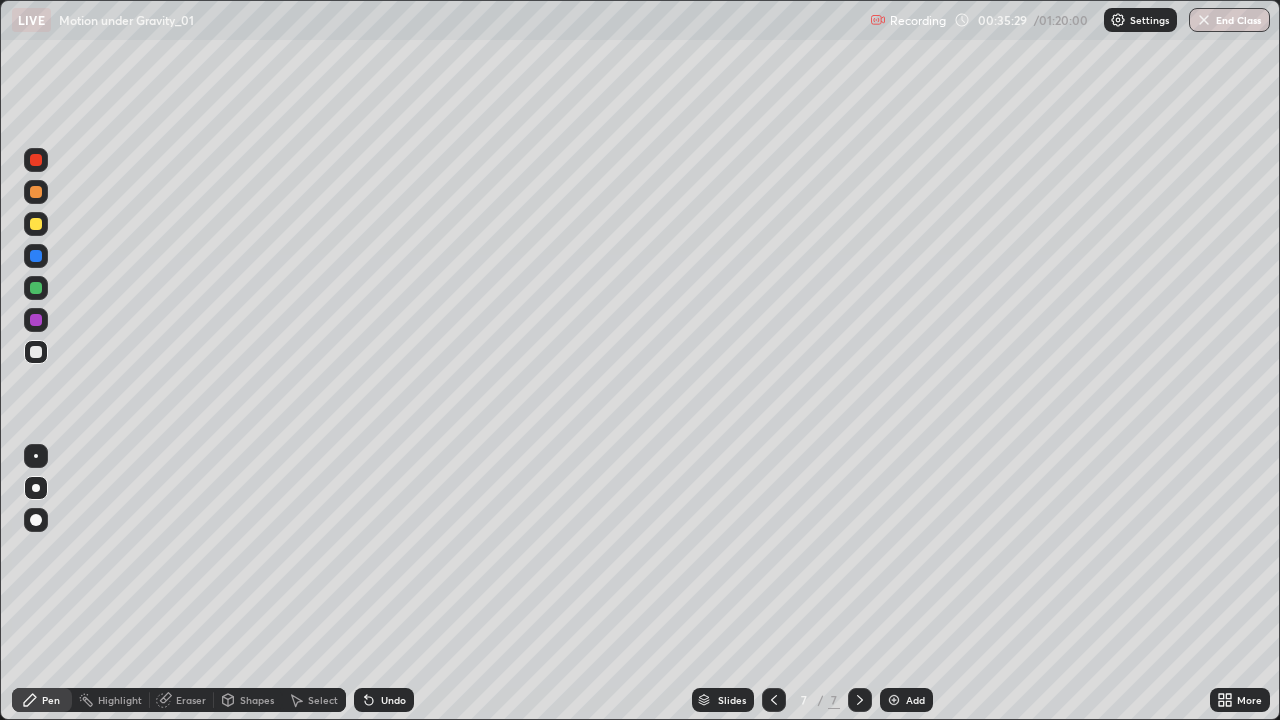 click at bounding box center [36, 224] 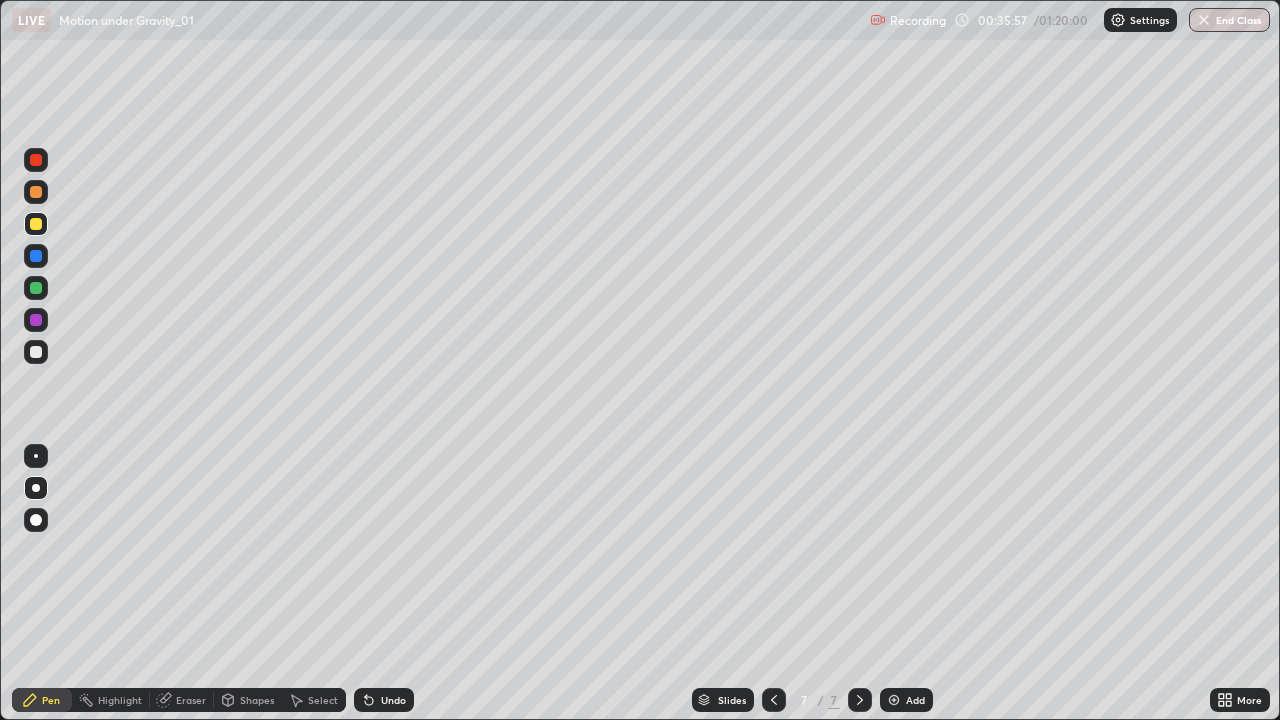 click at bounding box center [36, 352] 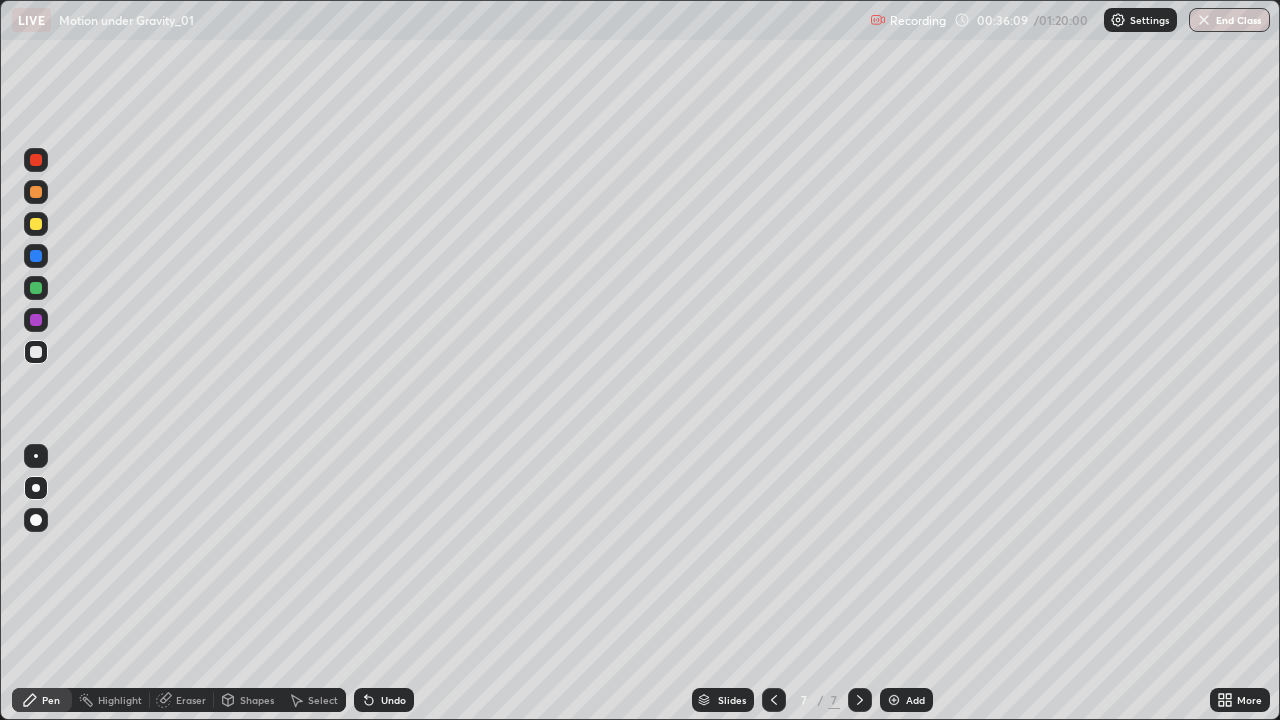 click at bounding box center [36, 160] 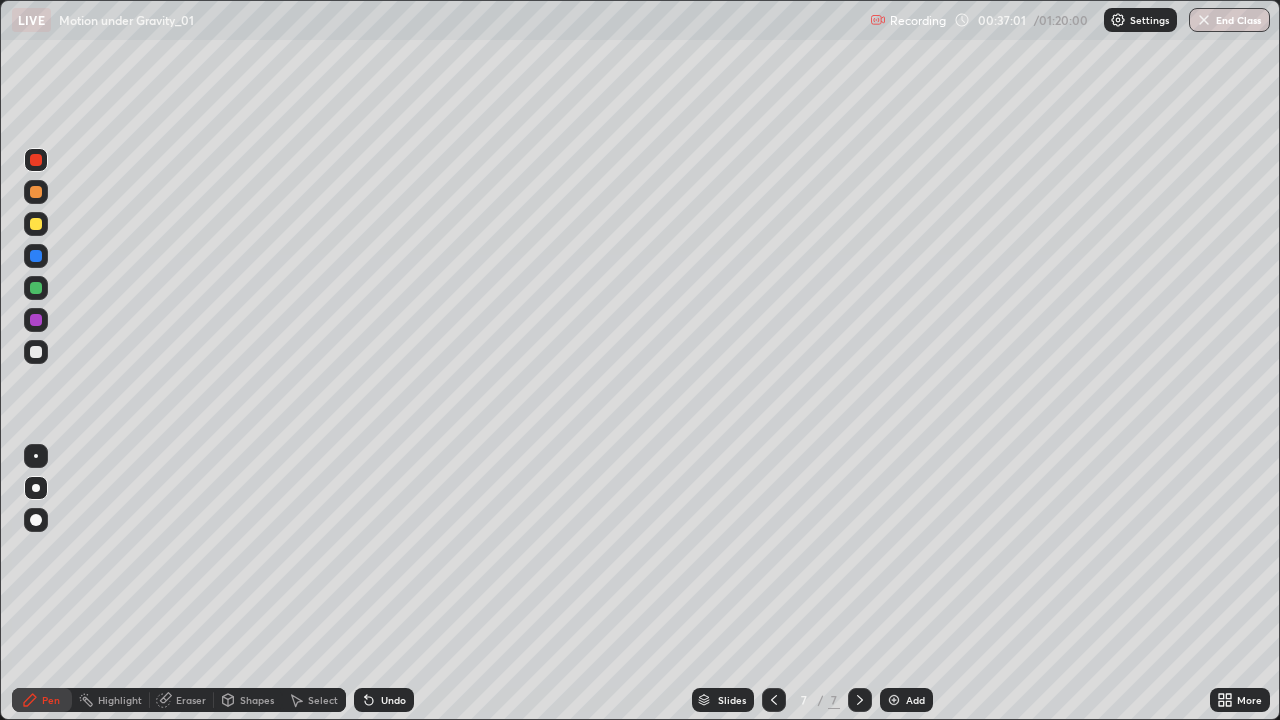 click on "Undo" at bounding box center (393, 700) 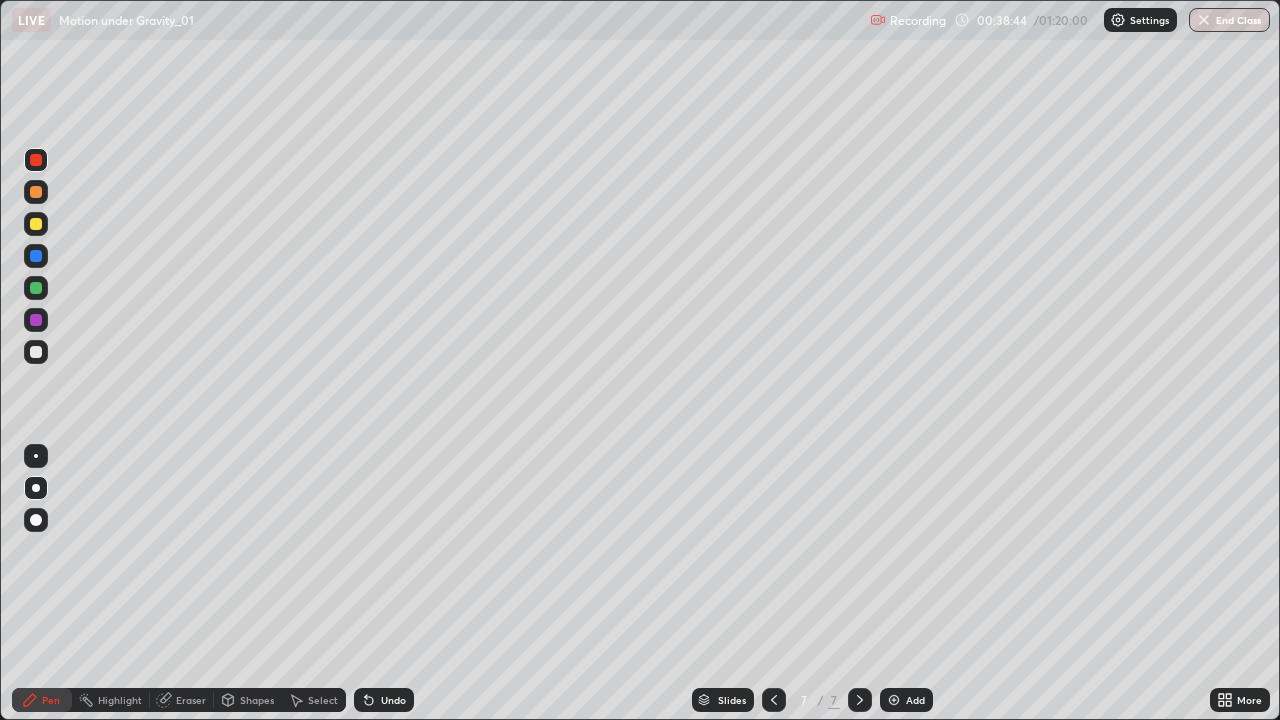 click at bounding box center (36, 224) 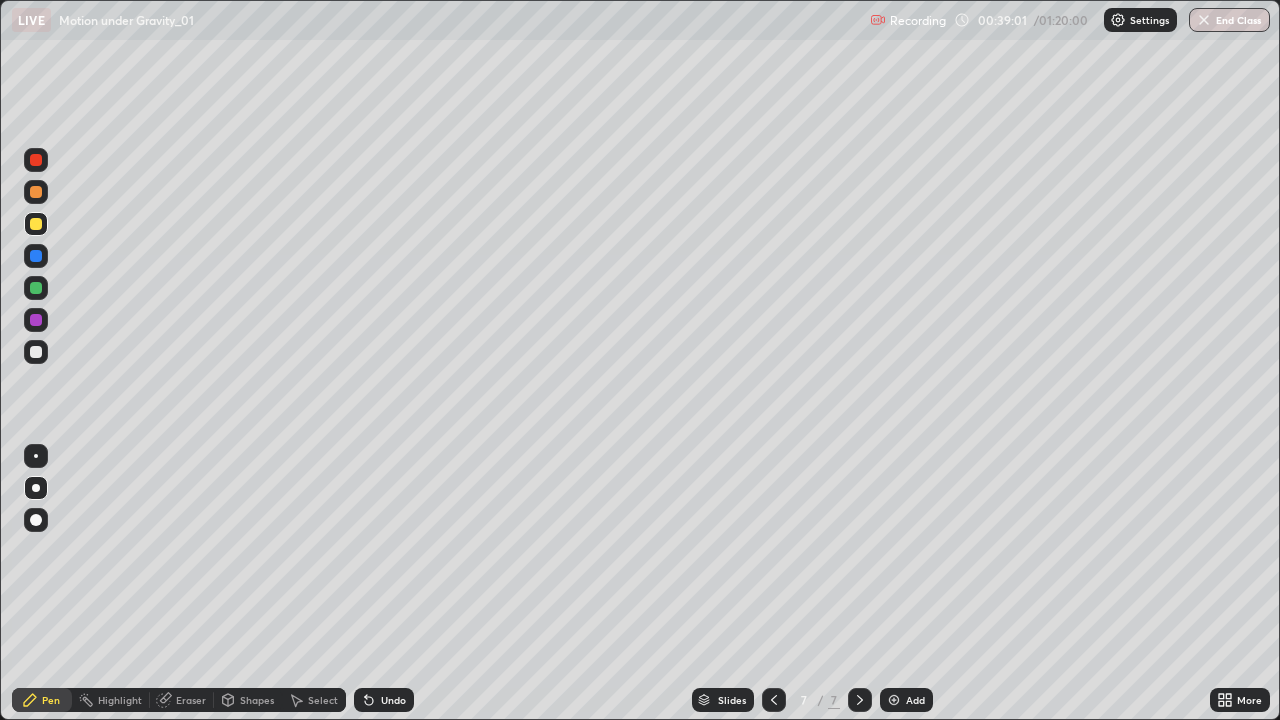 click at bounding box center [36, 352] 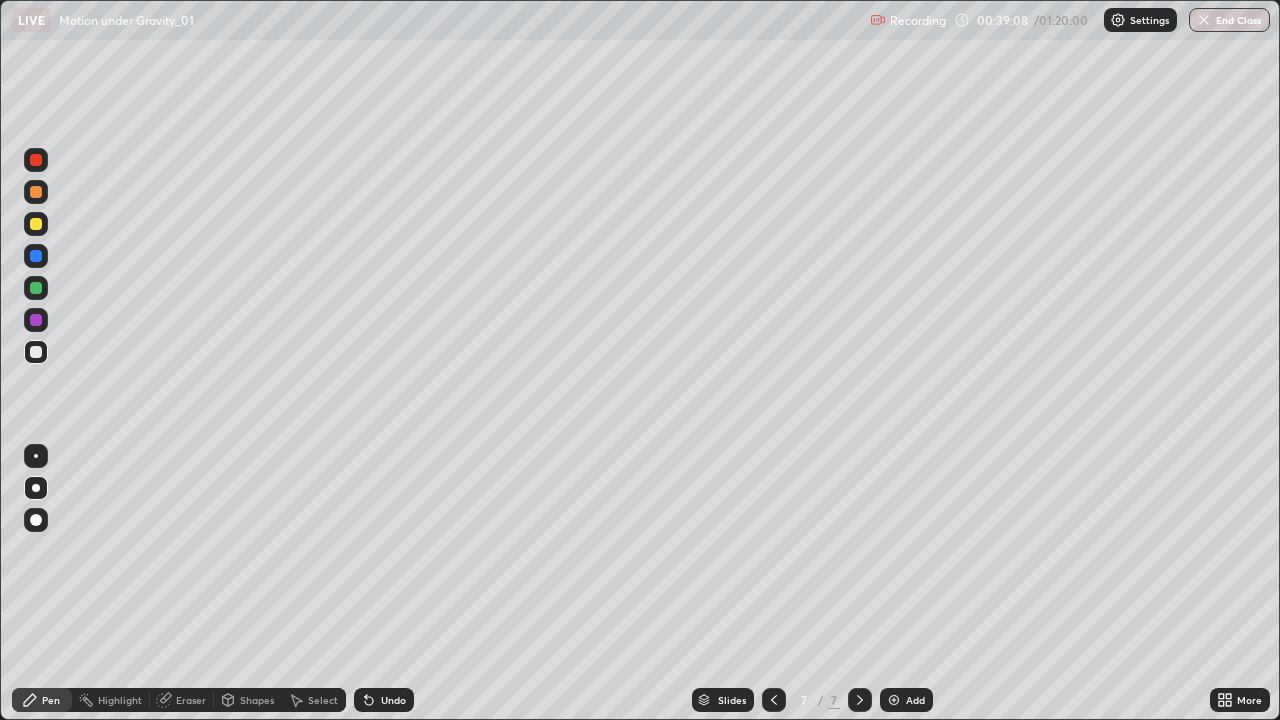 click on "Undo" at bounding box center [393, 700] 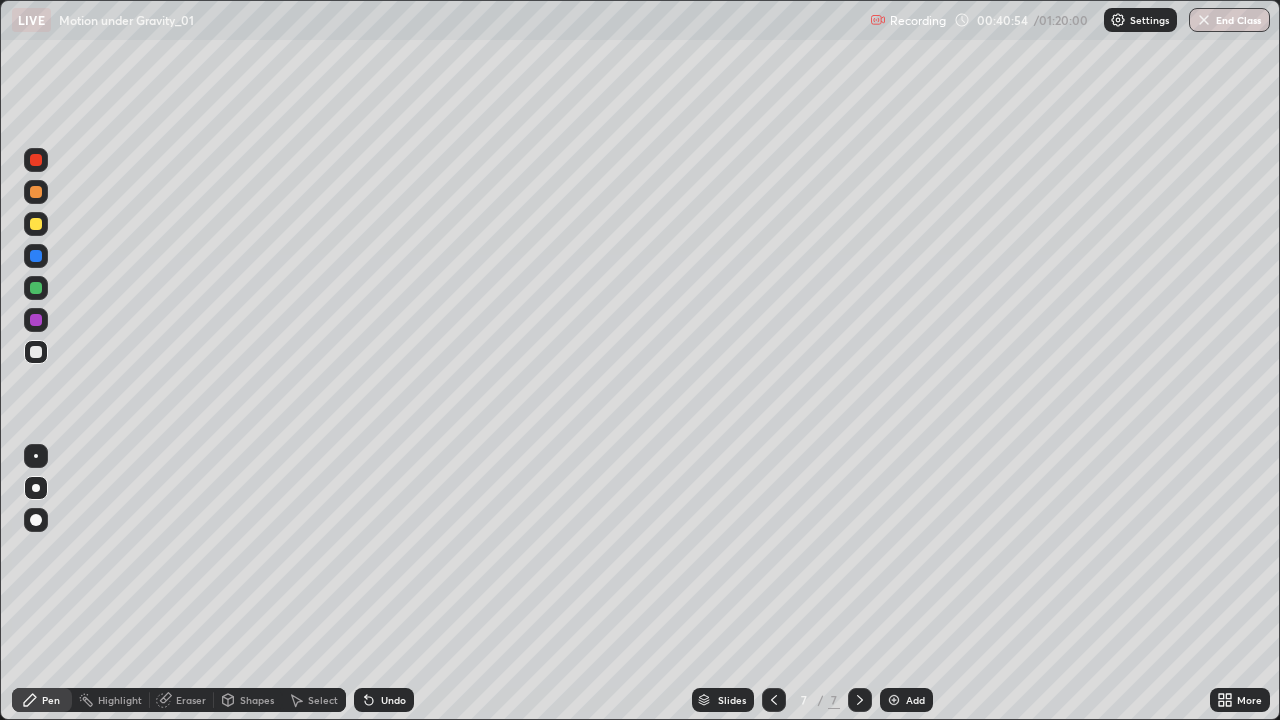 click at bounding box center (36, 160) 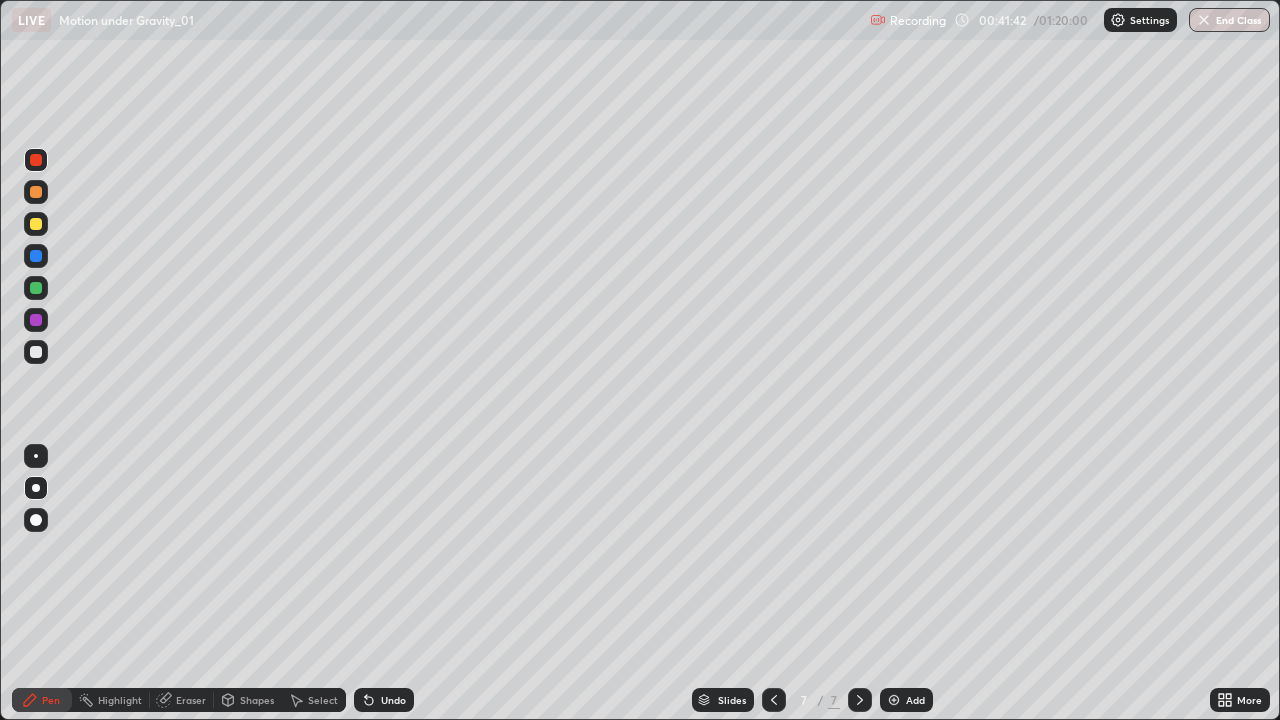 click at bounding box center (36, 224) 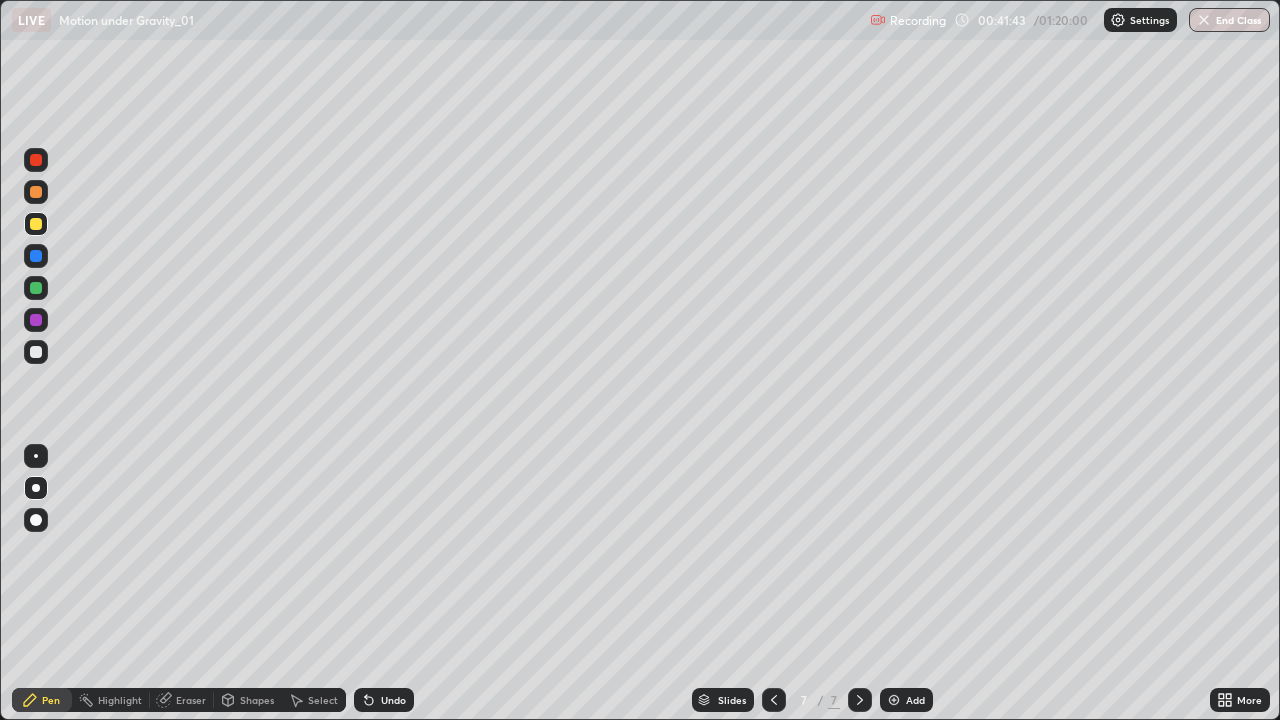 click at bounding box center (36, 352) 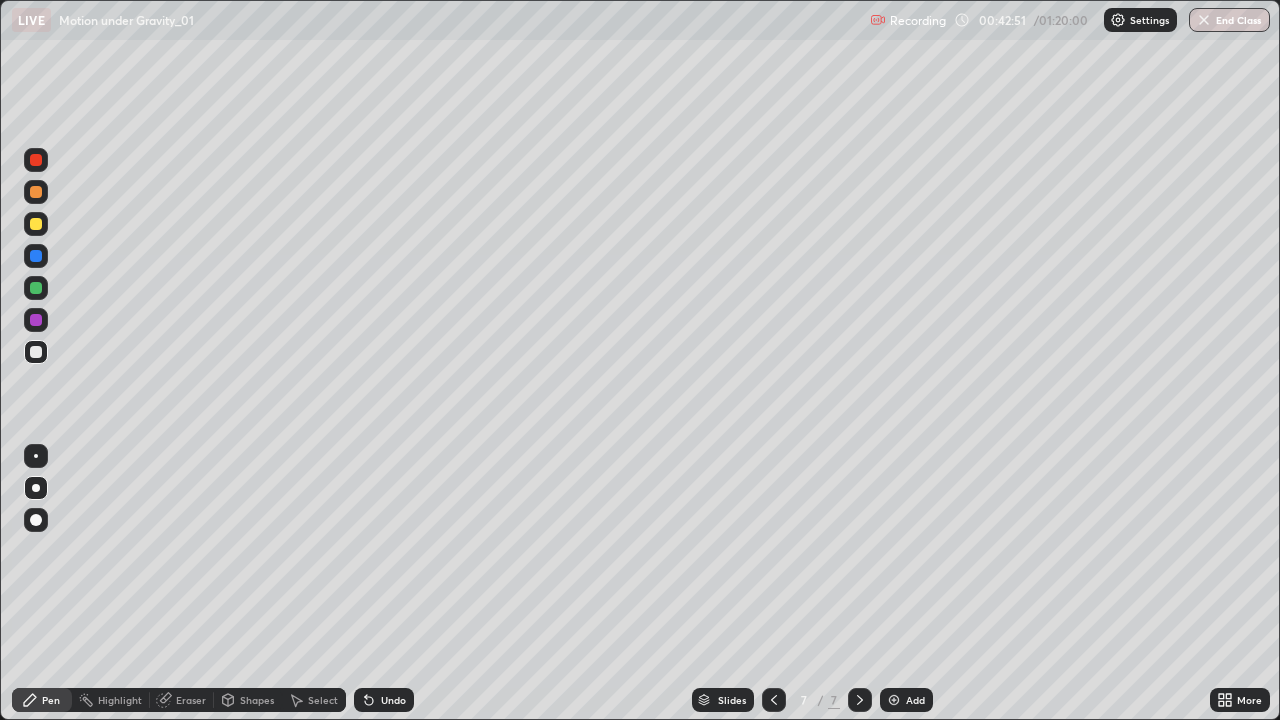 click at bounding box center [36, 224] 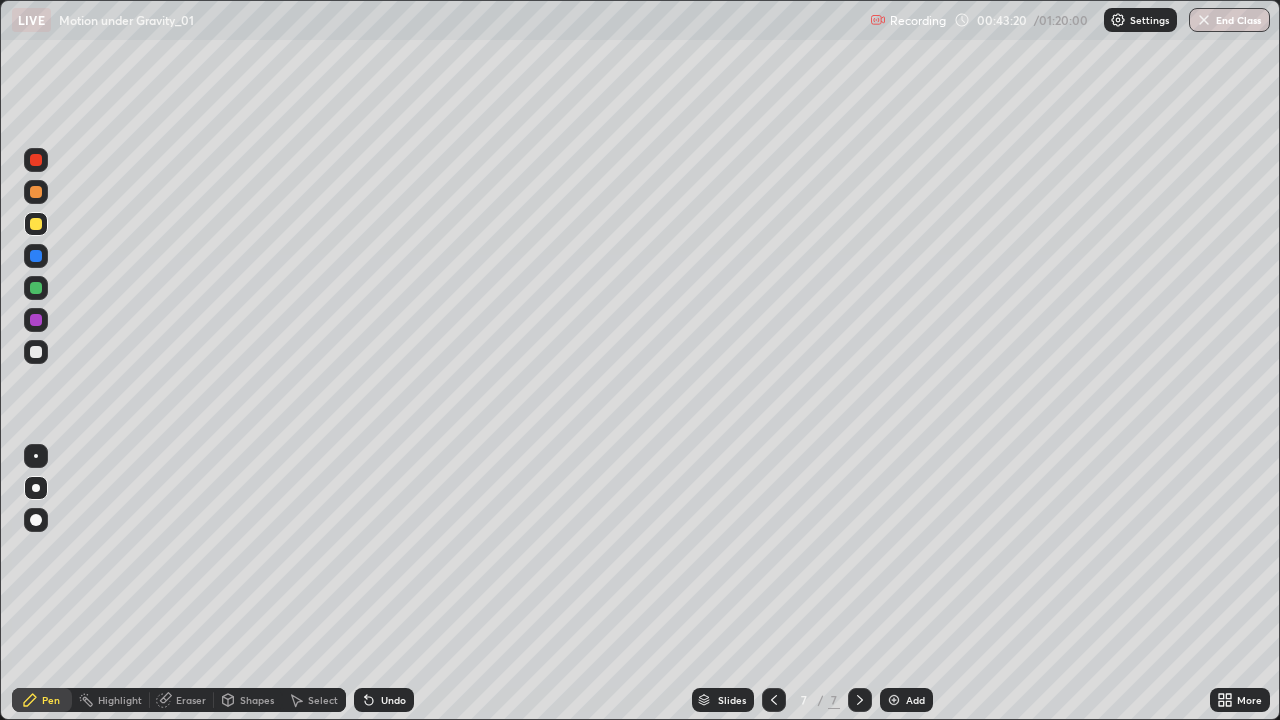 click at bounding box center [36, 352] 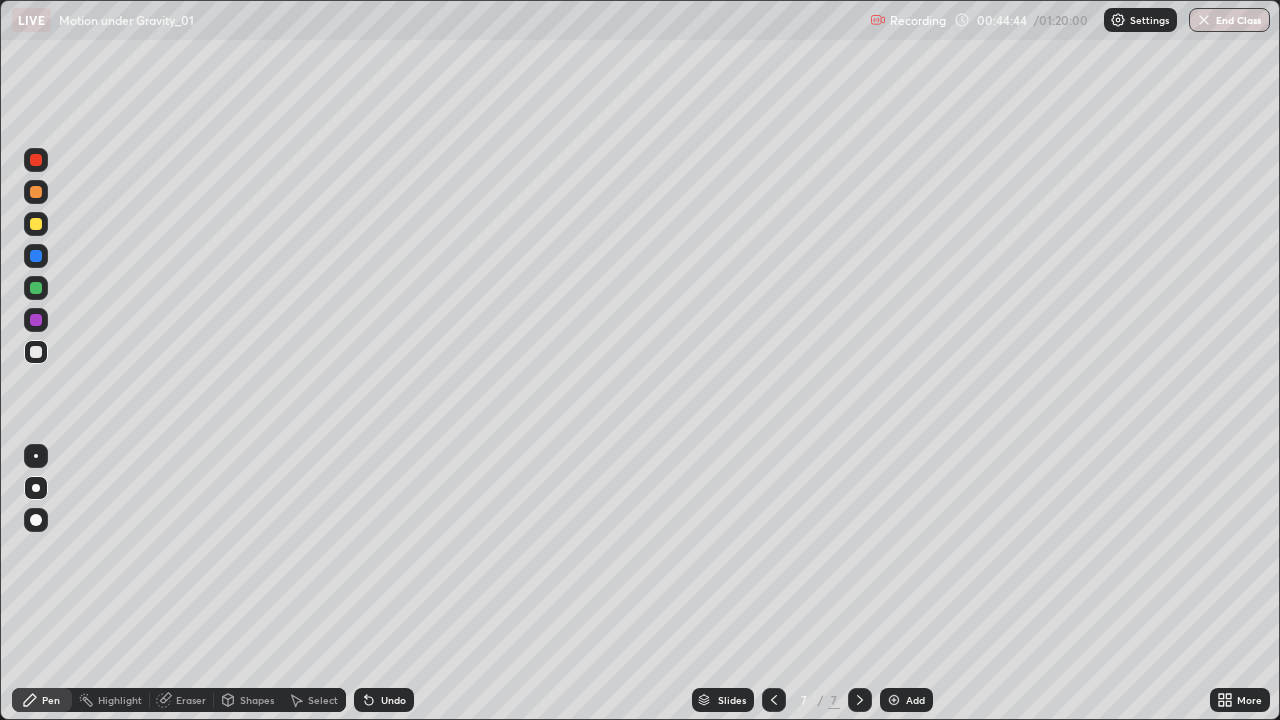 click at bounding box center (36, 224) 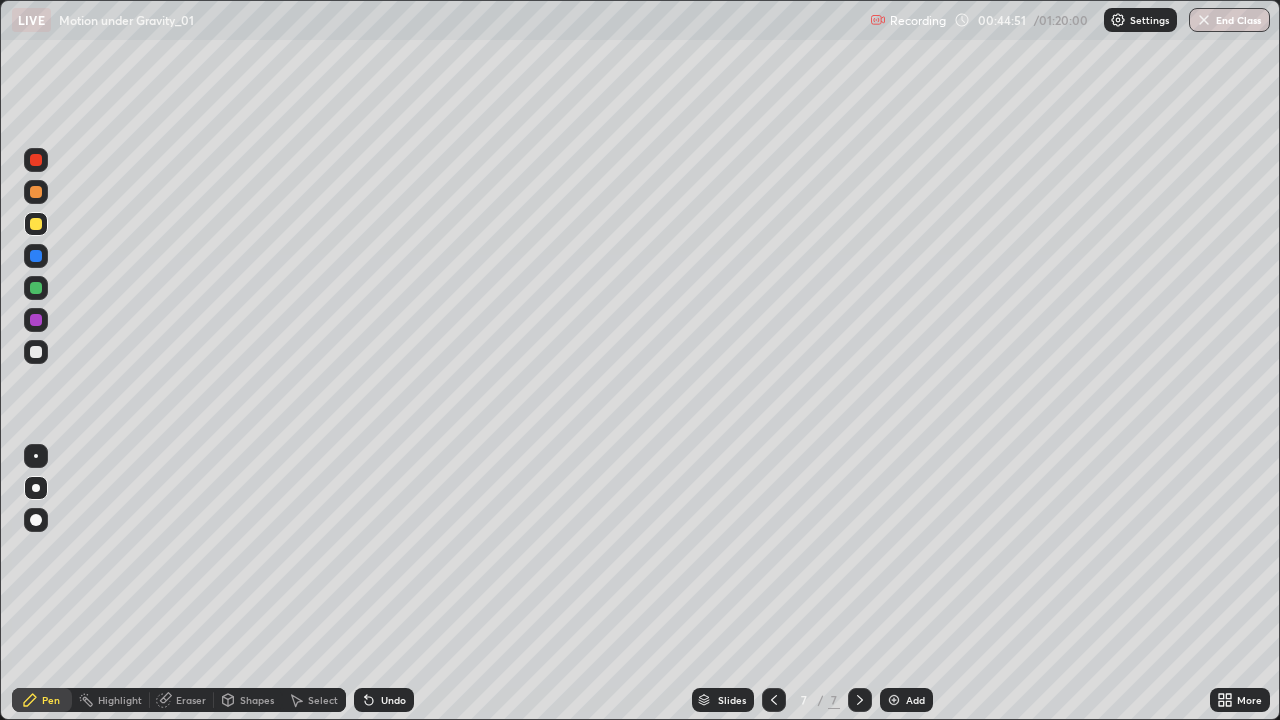 click at bounding box center (36, 352) 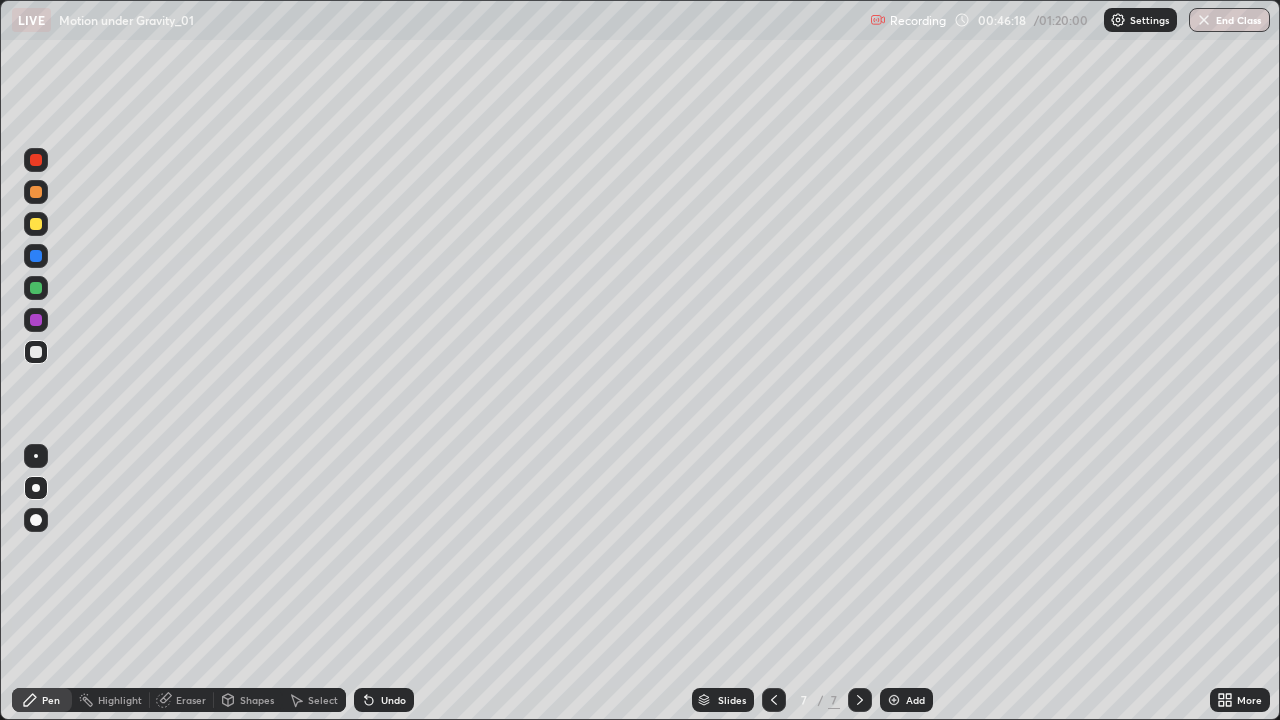 click at bounding box center [894, 700] 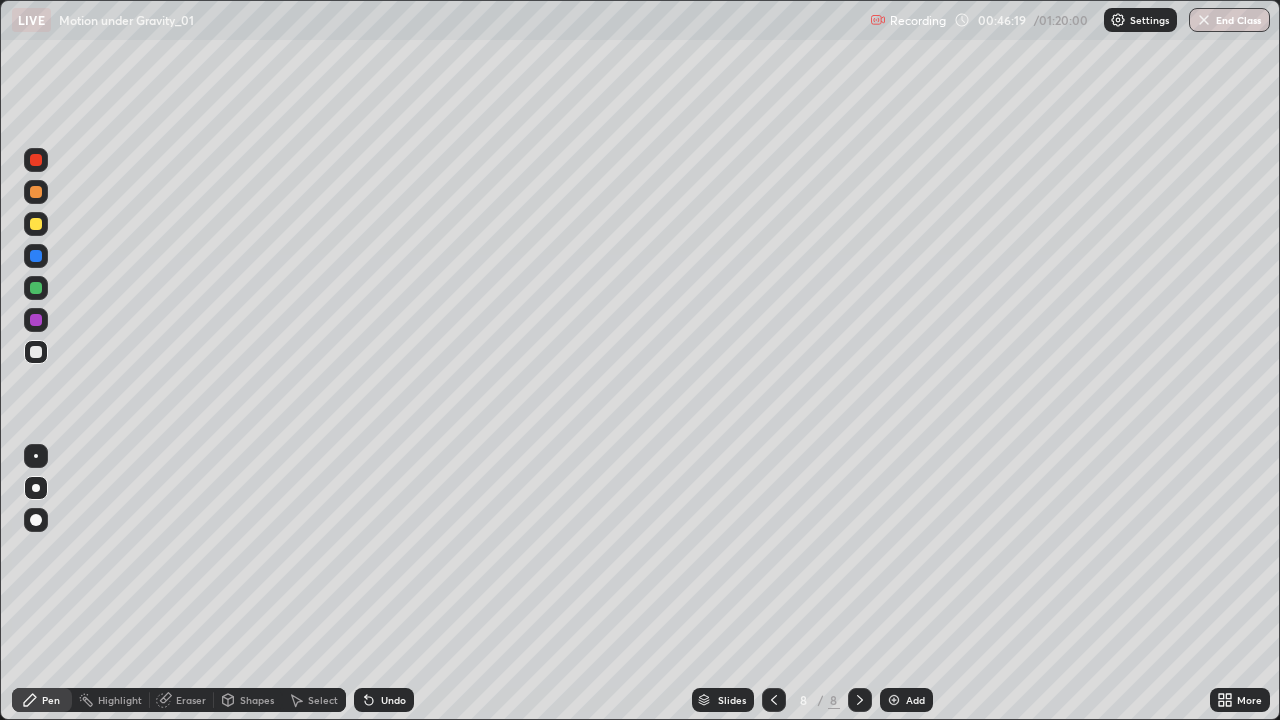 click at bounding box center (36, 224) 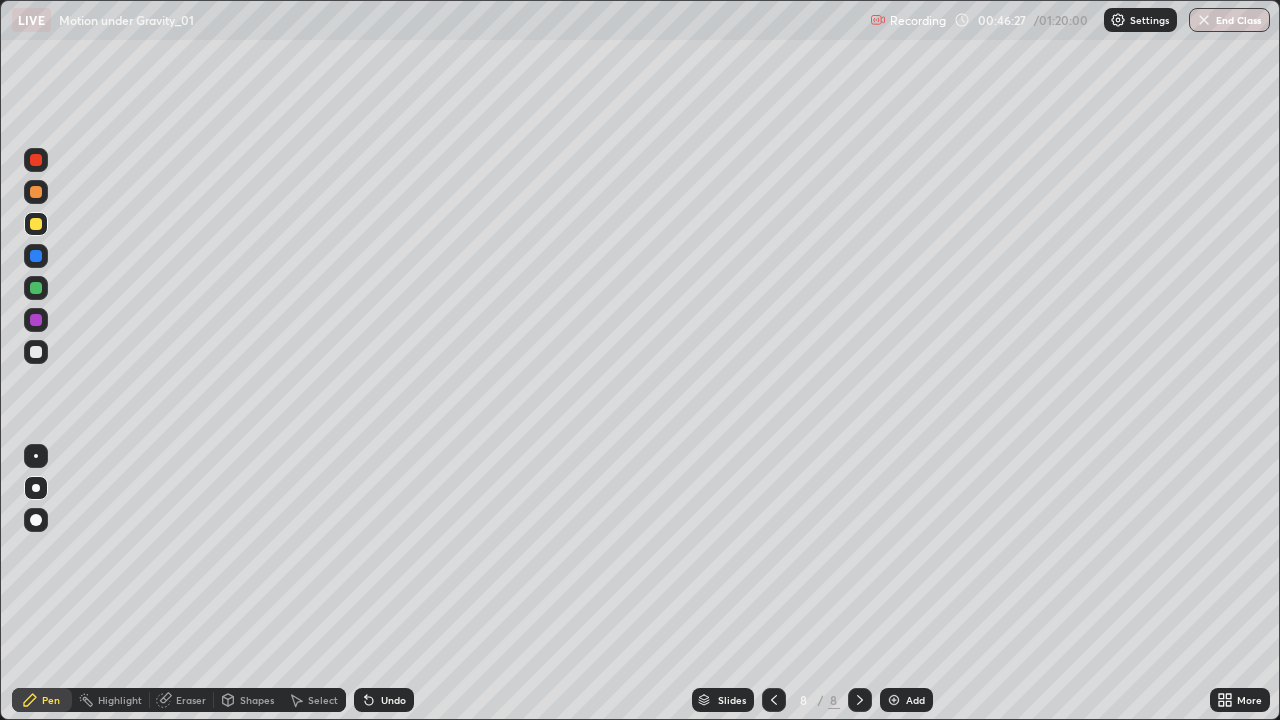 click at bounding box center [36, 352] 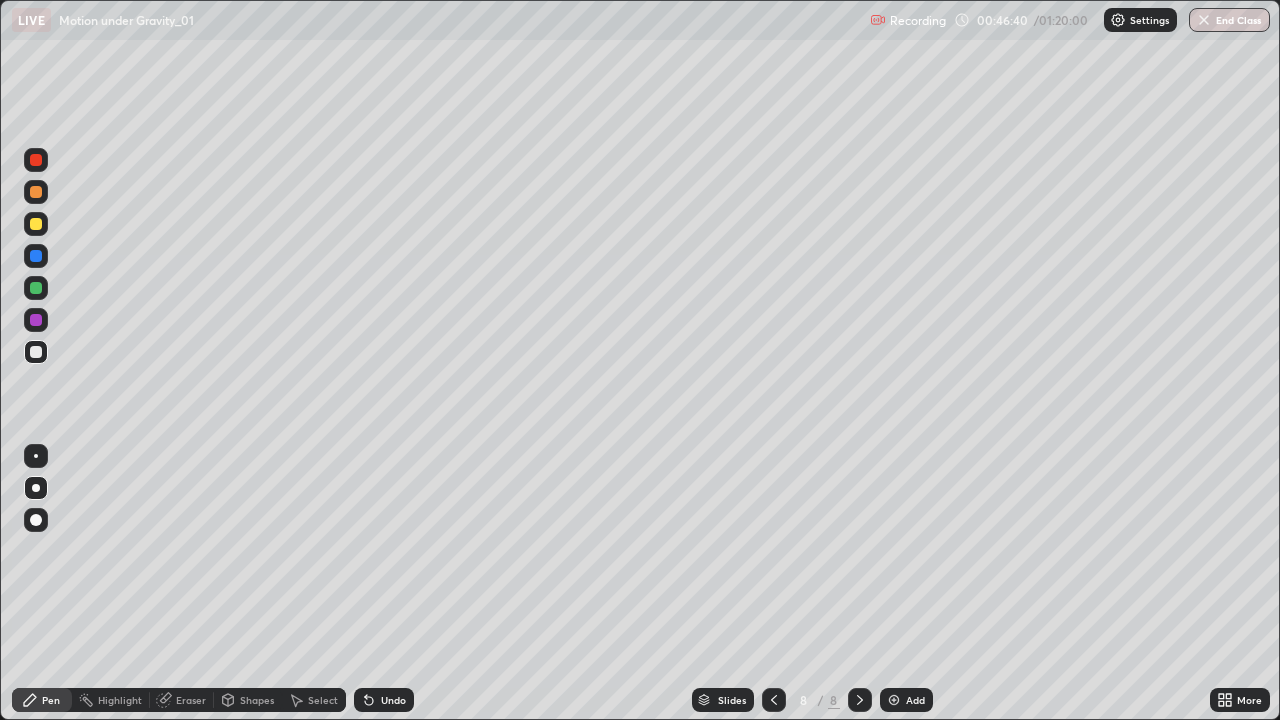 click at bounding box center (36, 224) 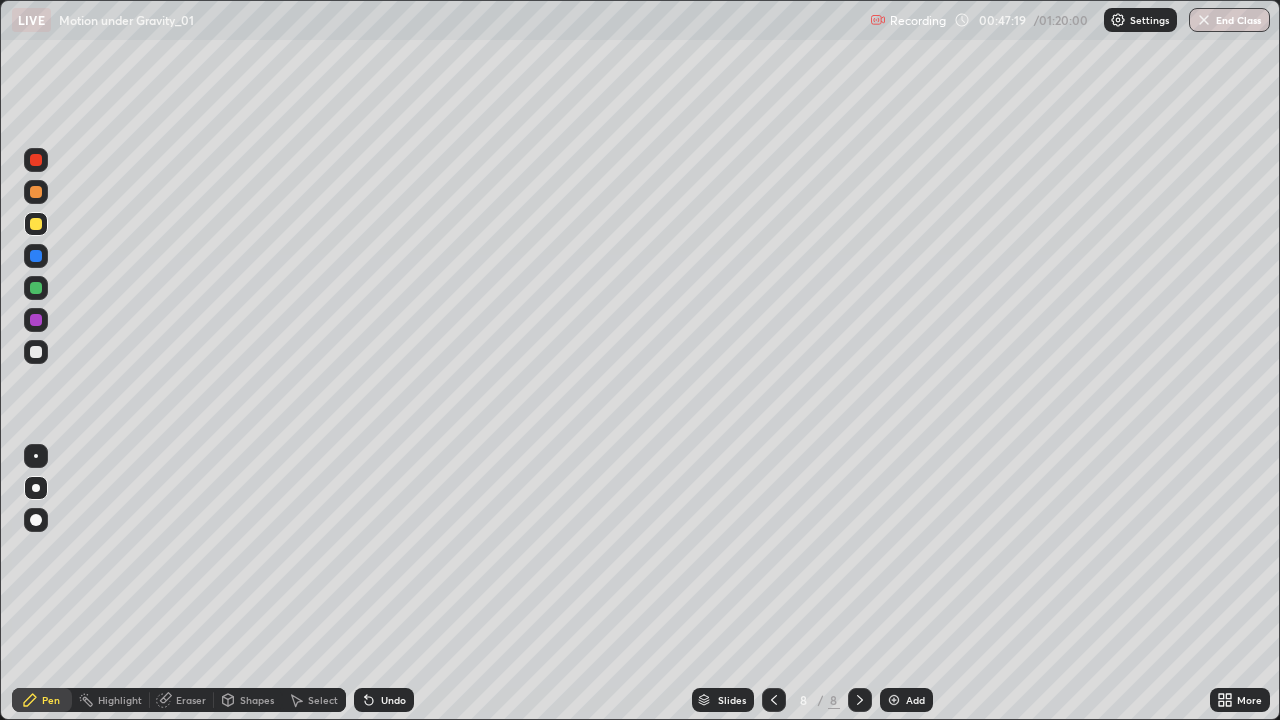 click at bounding box center (36, 352) 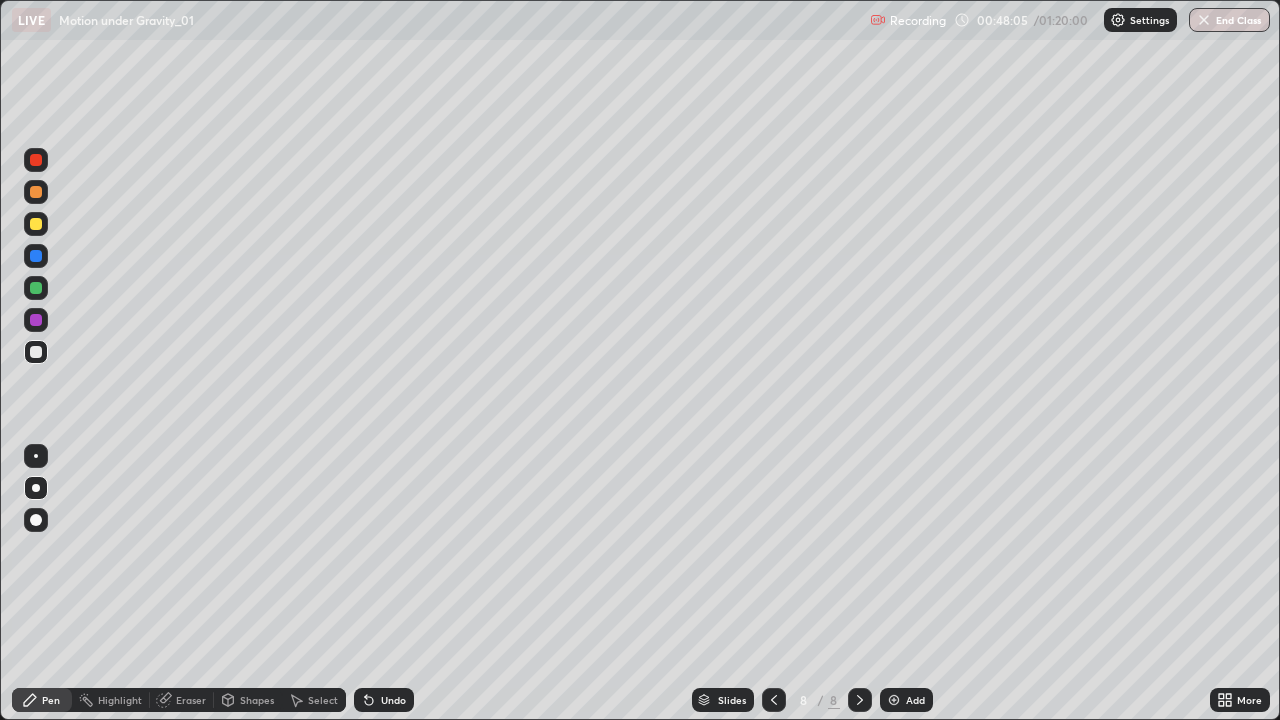 click at bounding box center [36, 352] 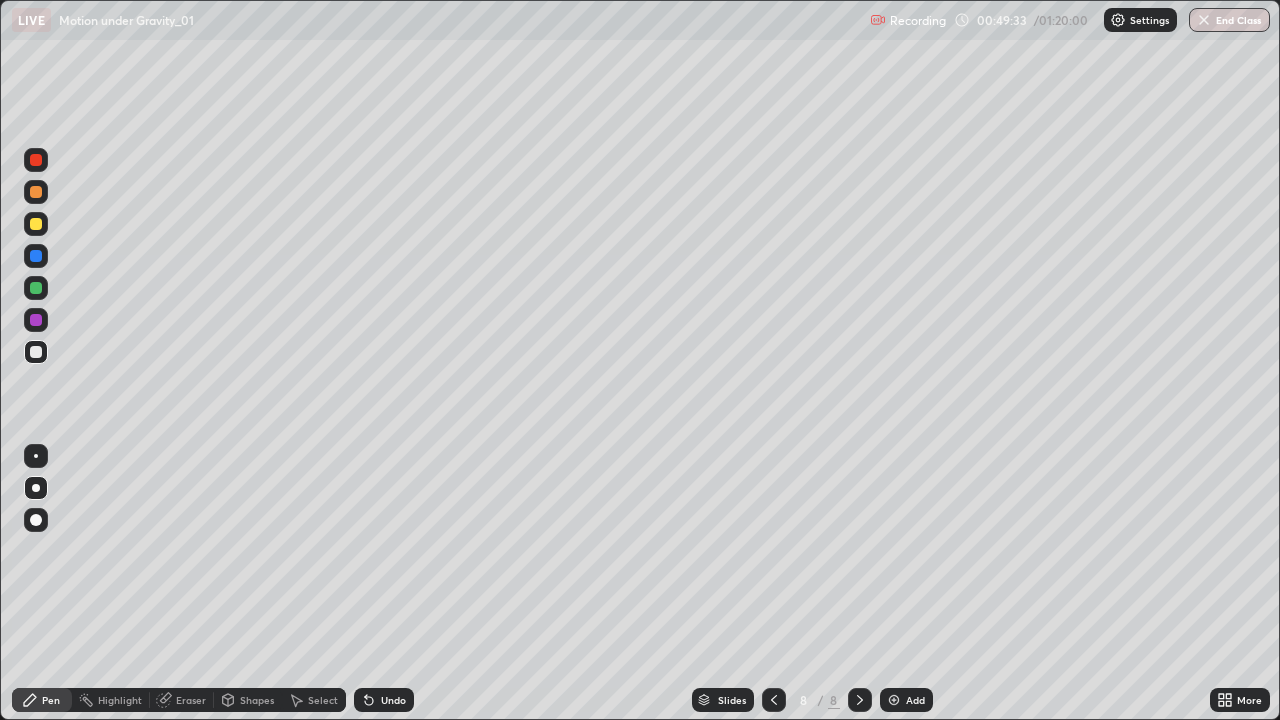 click on "Undo" at bounding box center (393, 700) 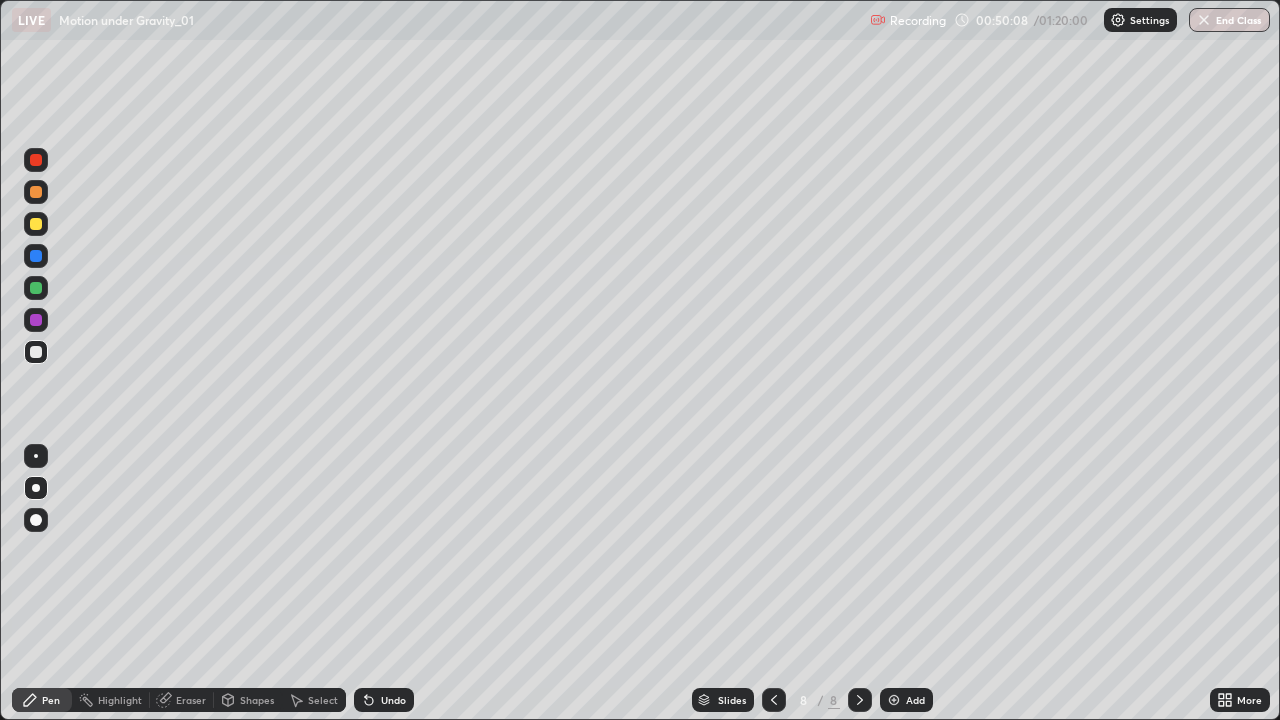 click at bounding box center (36, 224) 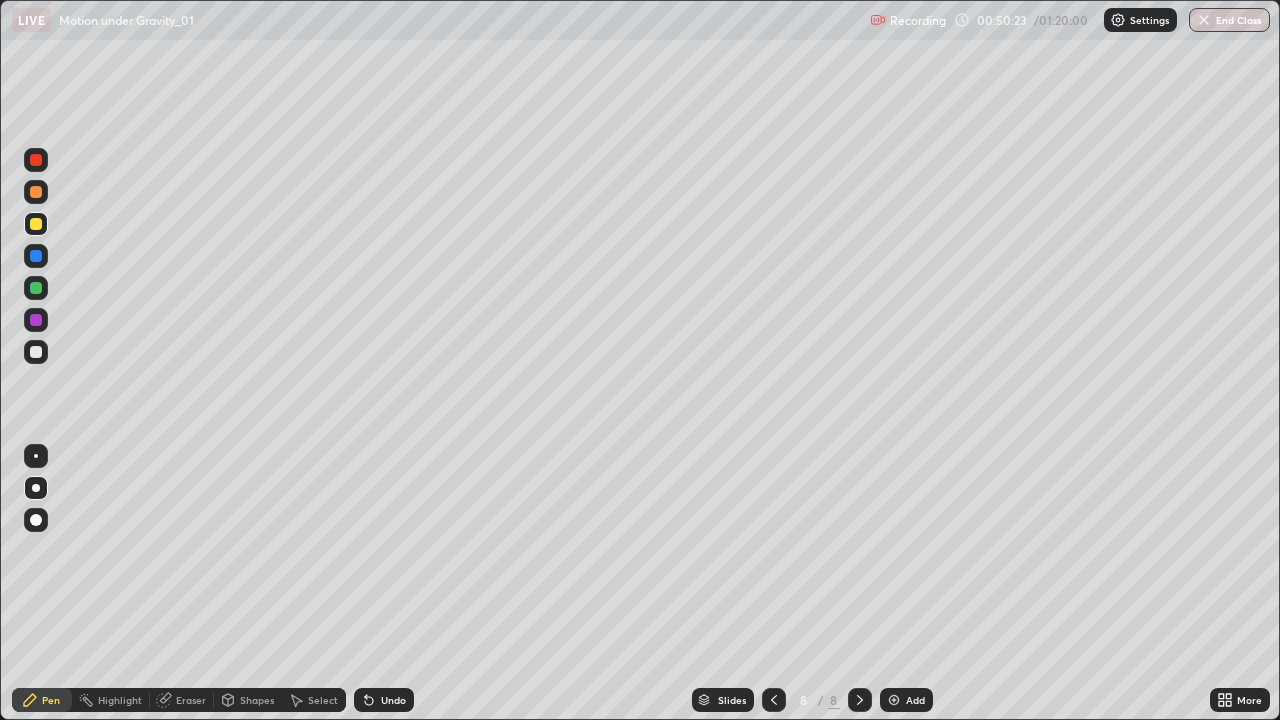 click at bounding box center [36, 352] 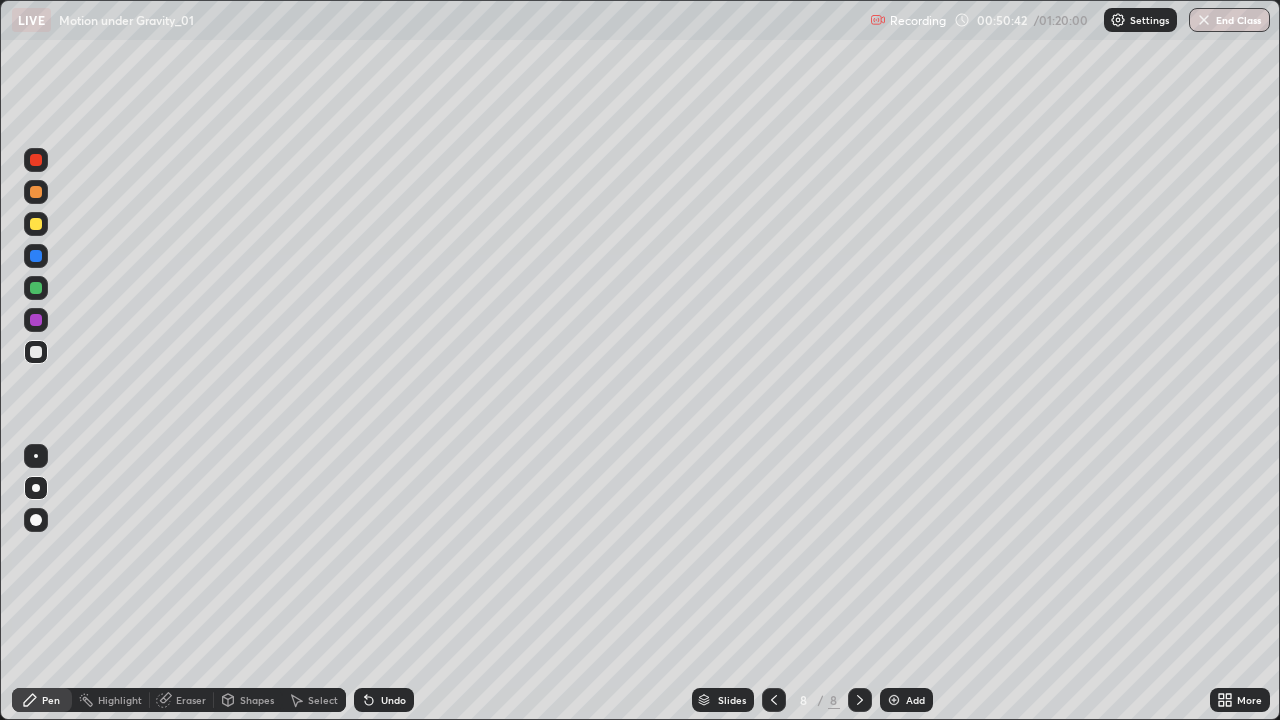 click on "Undo" at bounding box center (384, 700) 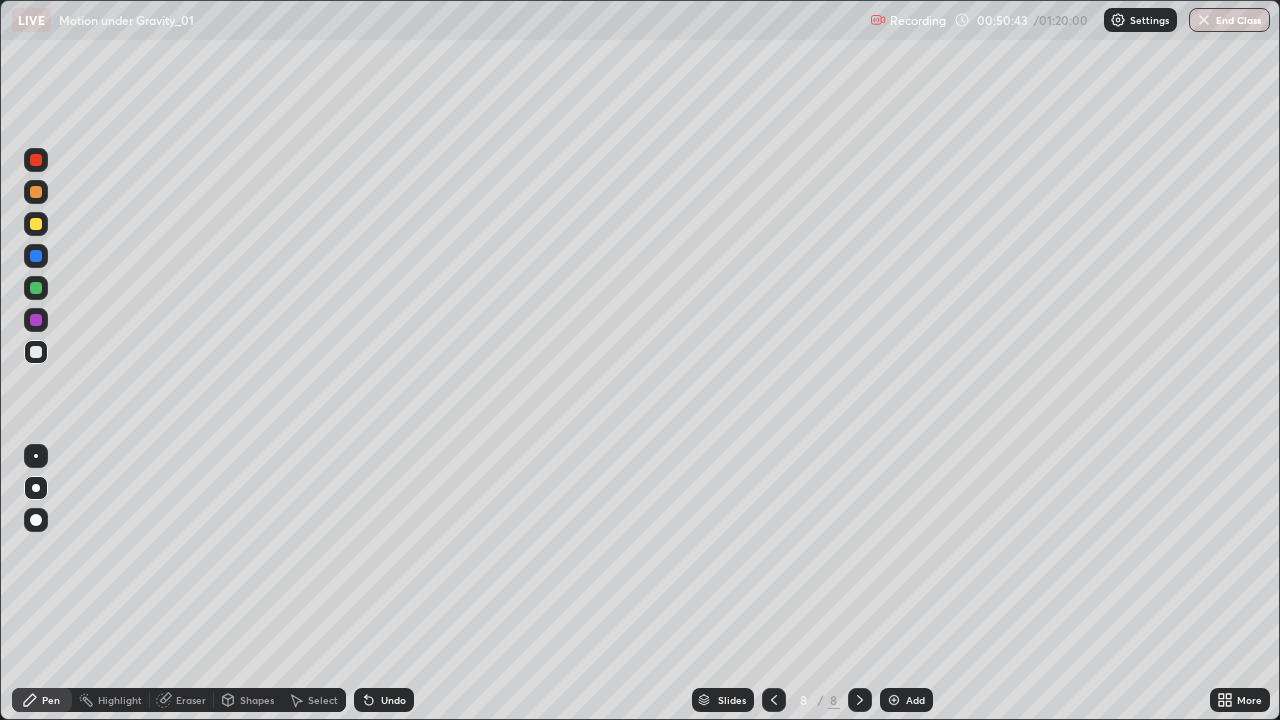 click on "Undo" at bounding box center (393, 700) 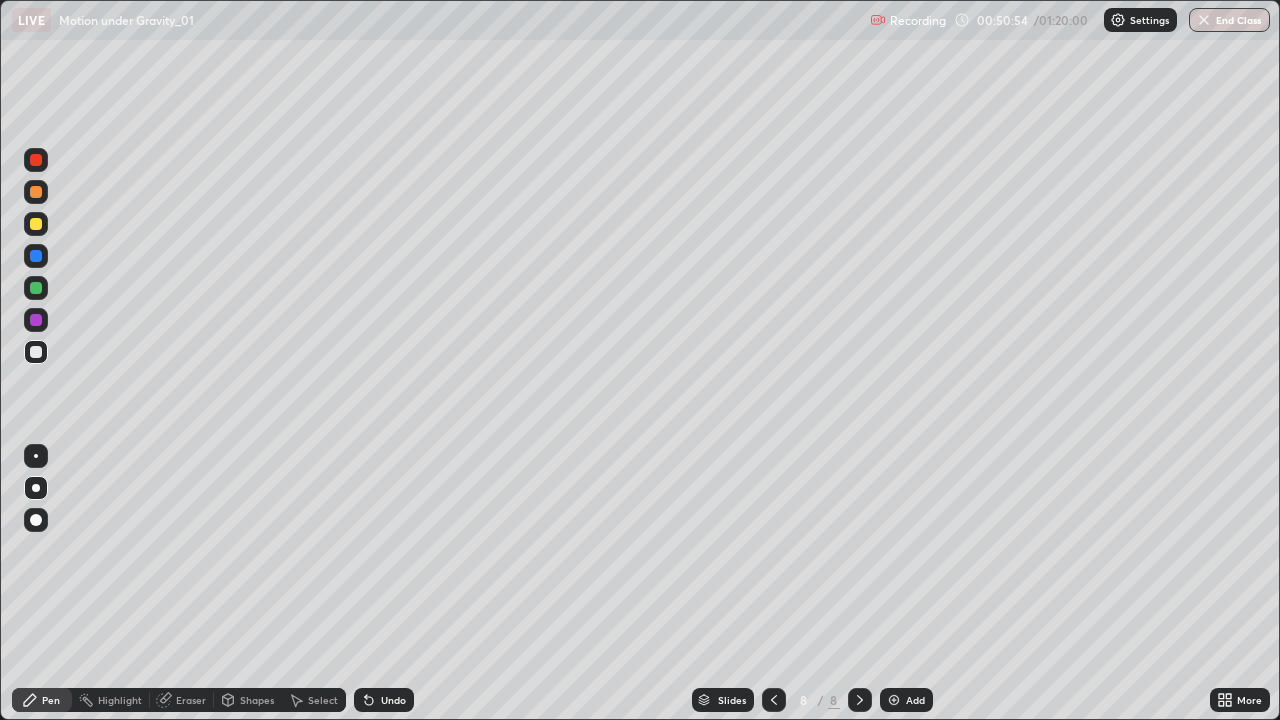 click at bounding box center (36, 224) 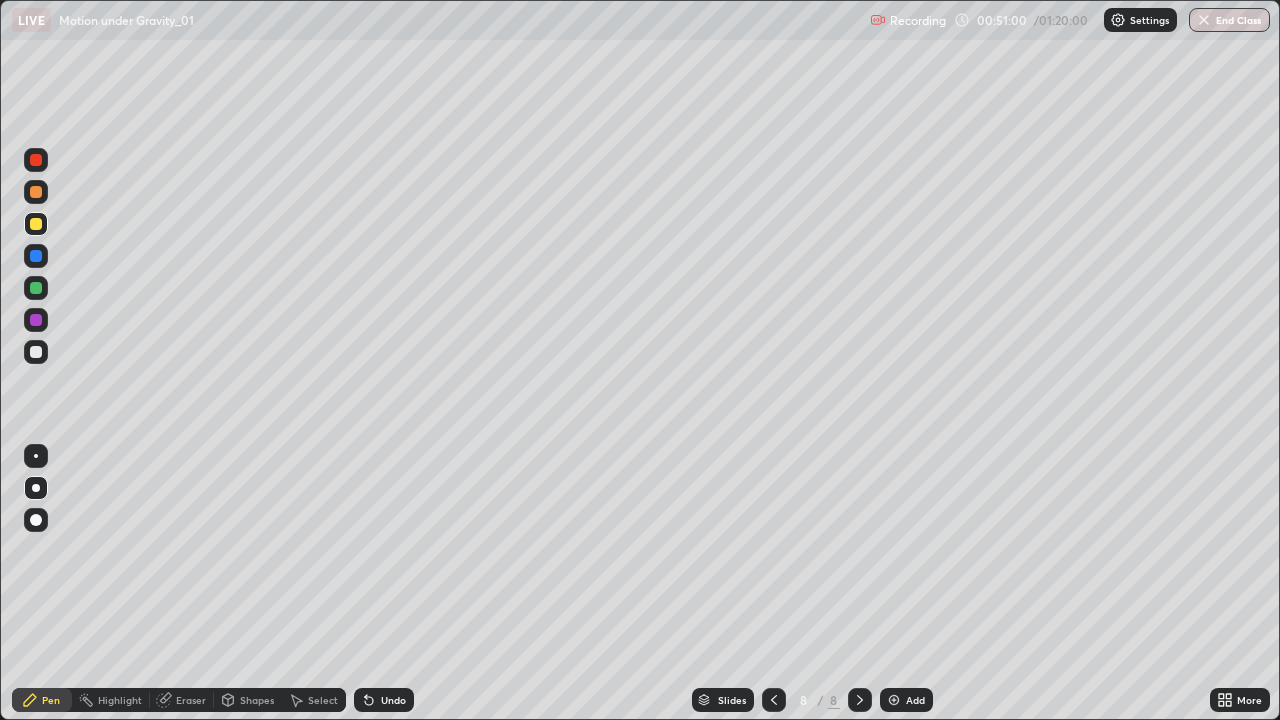 click at bounding box center (36, 352) 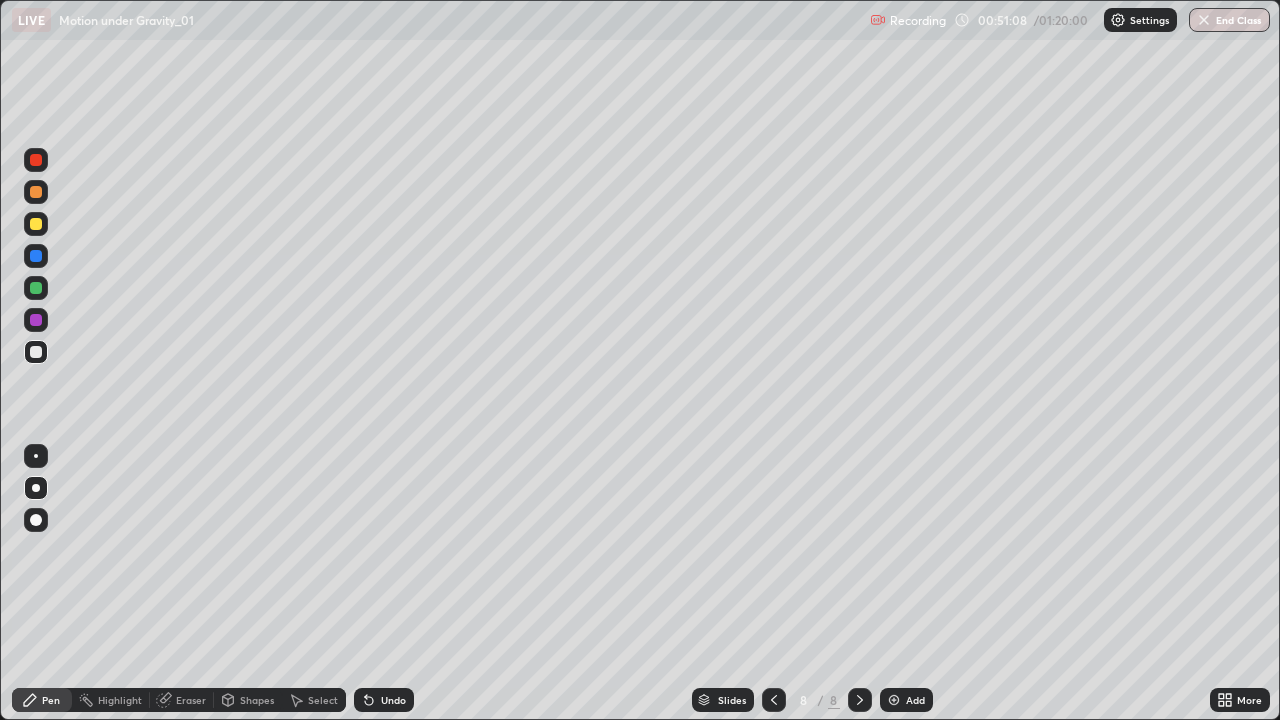 click on "Select" at bounding box center (314, 700) 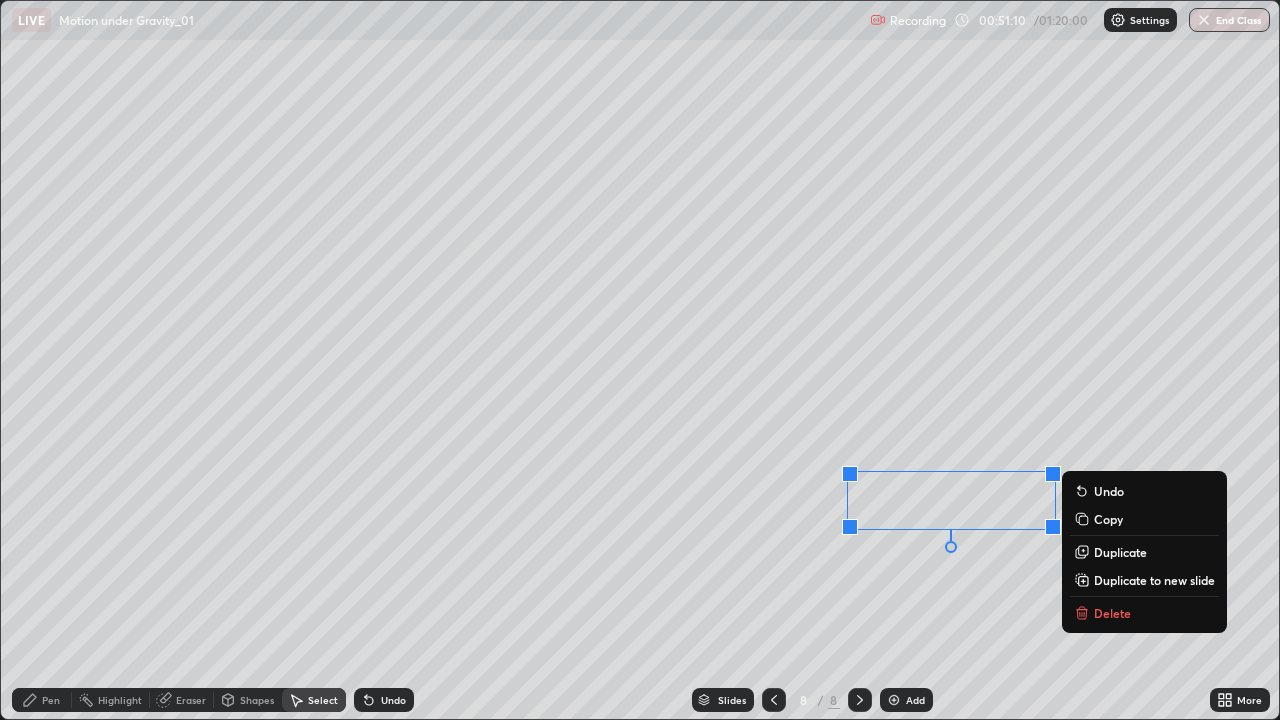 click on "Delete" at bounding box center [1112, 613] 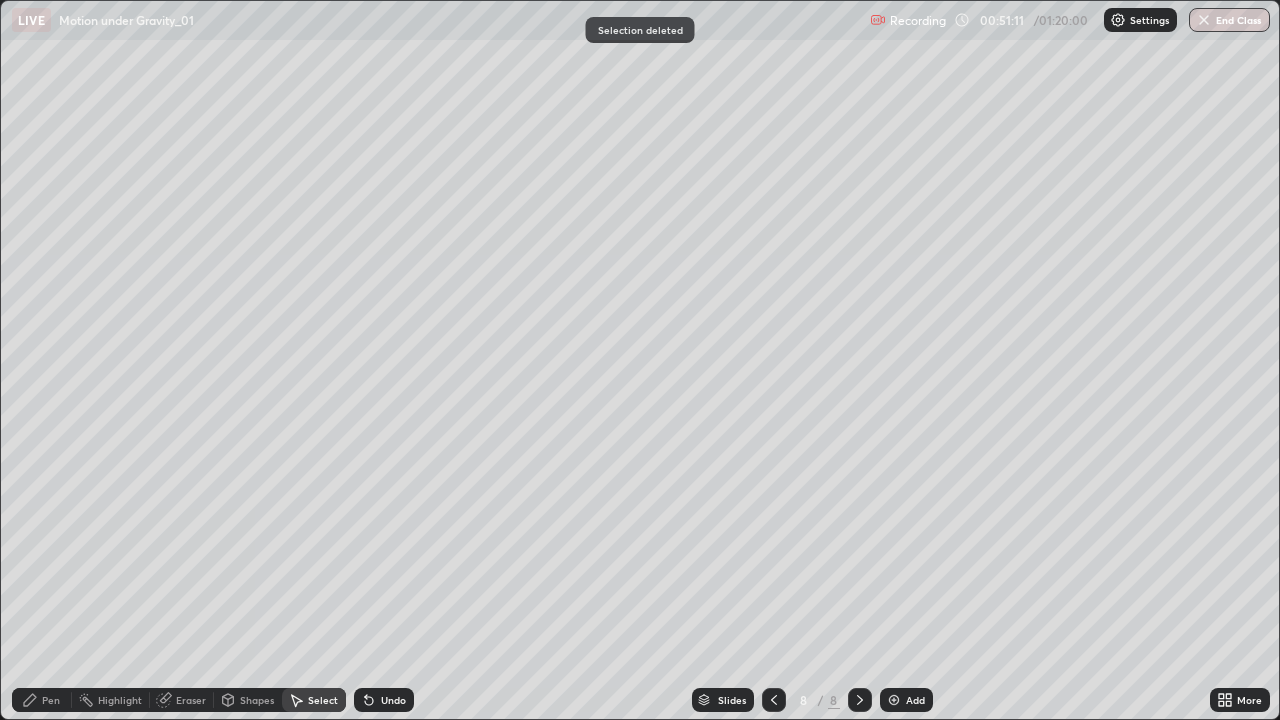 click on "Pen" at bounding box center [51, 700] 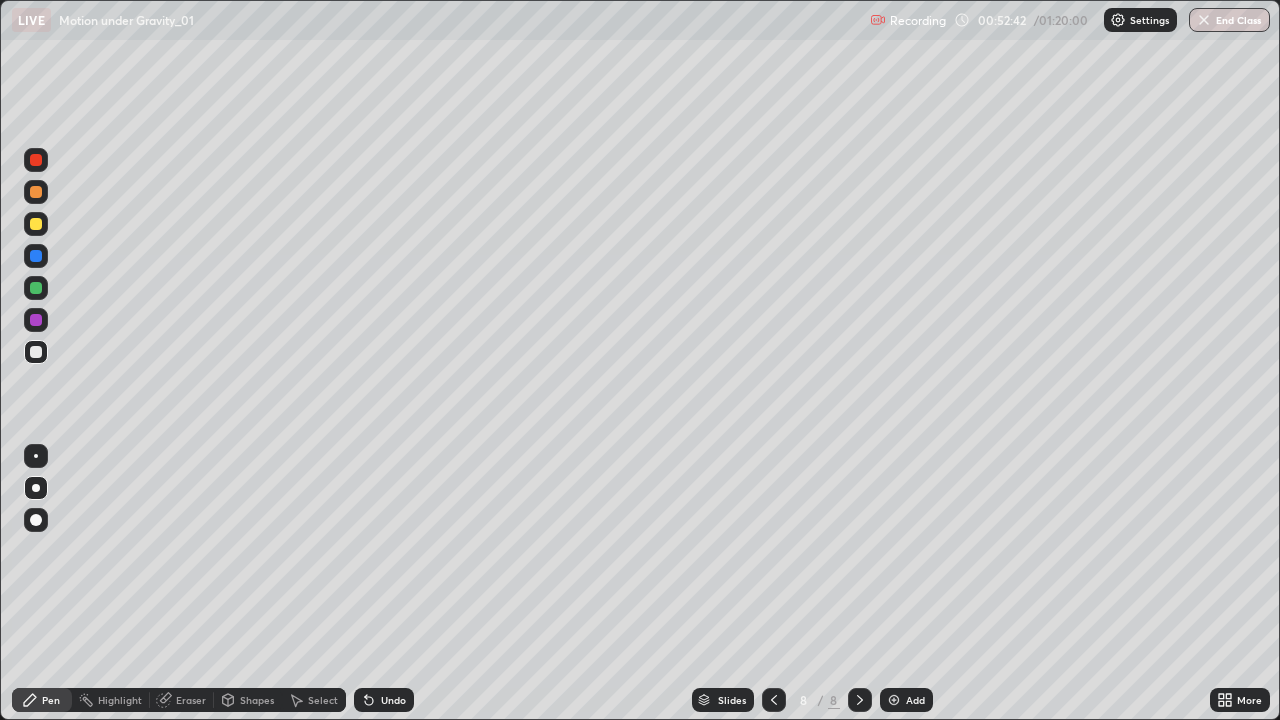 click on "Select" at bounding box center [314, 700] 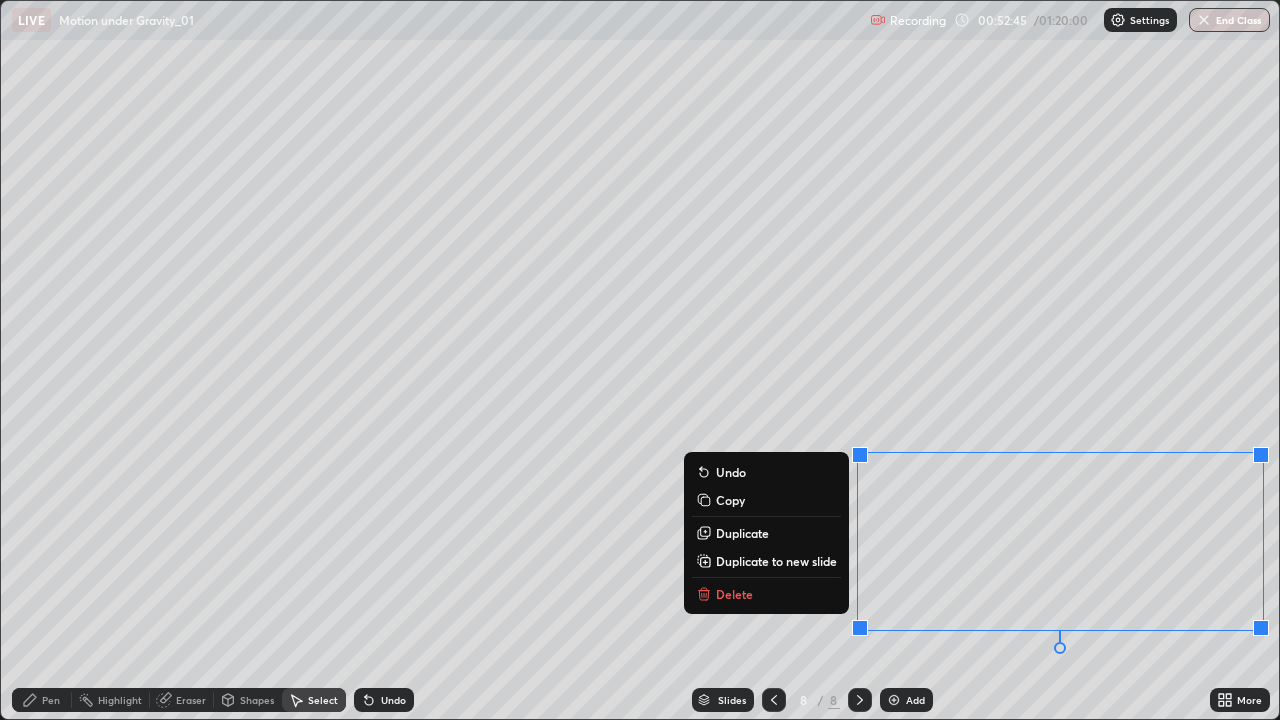 click on "Delete" at bounding box center [766, 594] 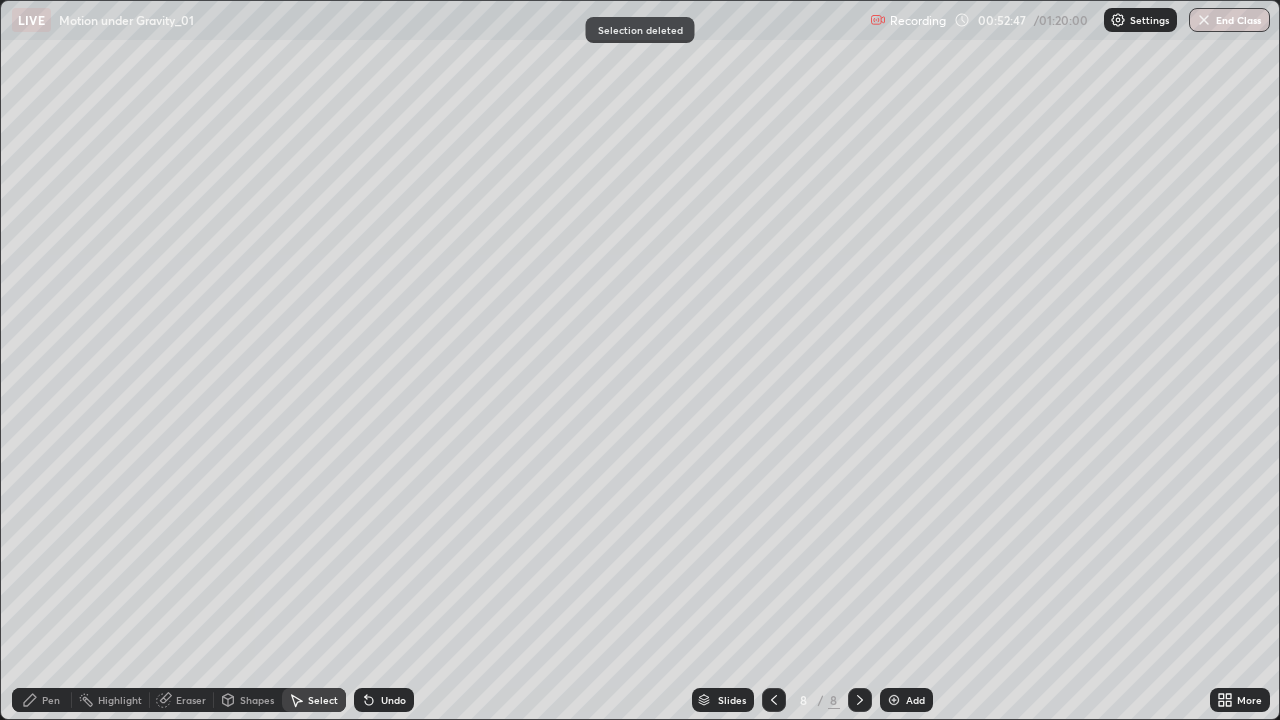 click on "Pen" at bounding box center [51, 700] 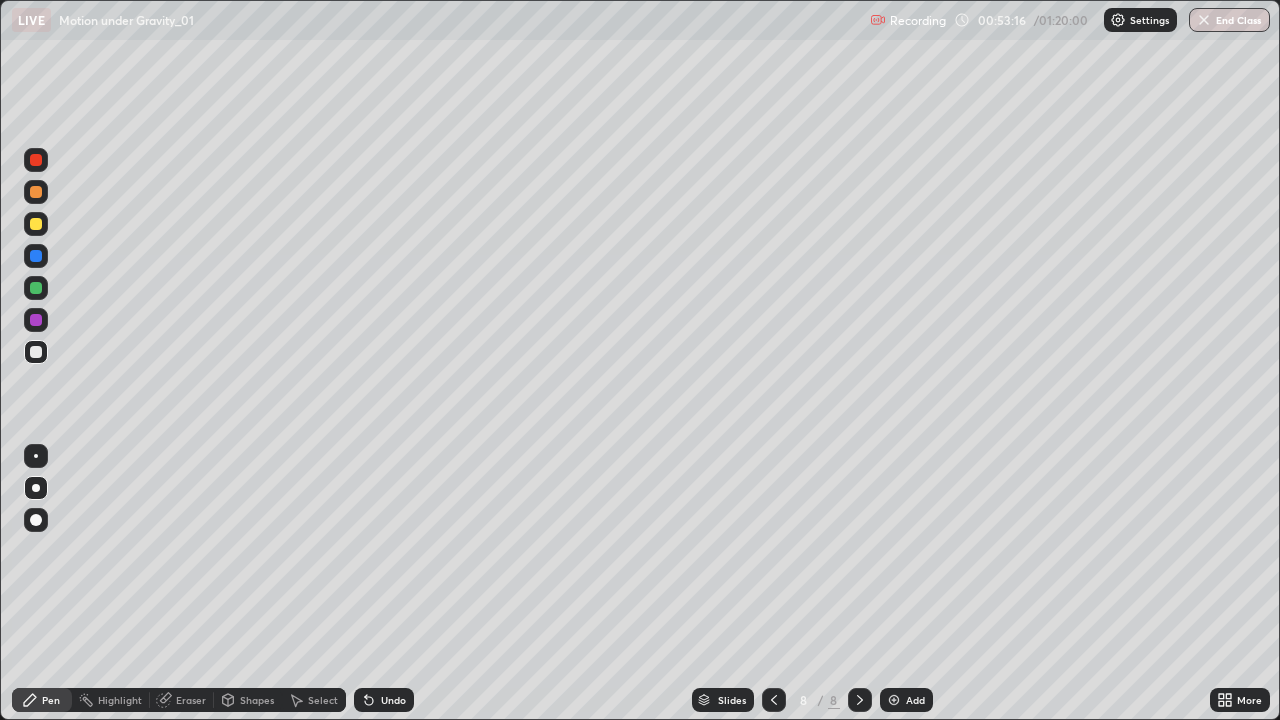 click at bounding box center (36, 224) 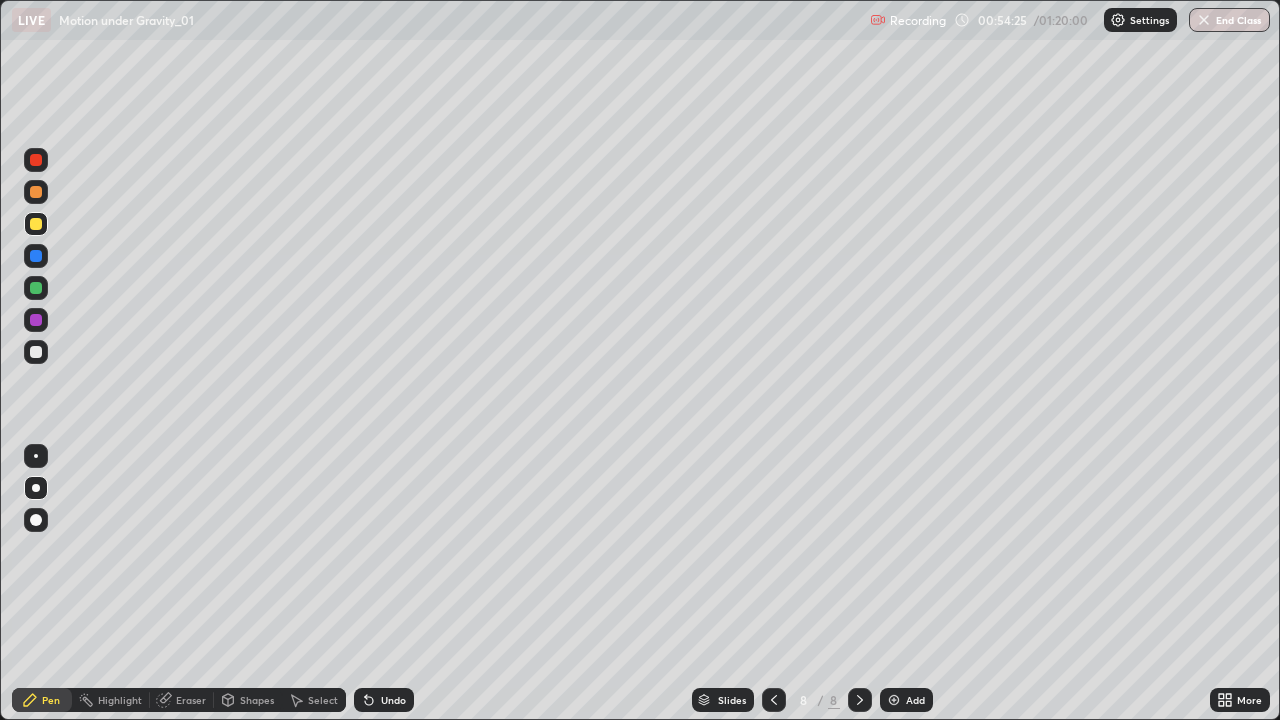 click at bounding box center [36, 320] 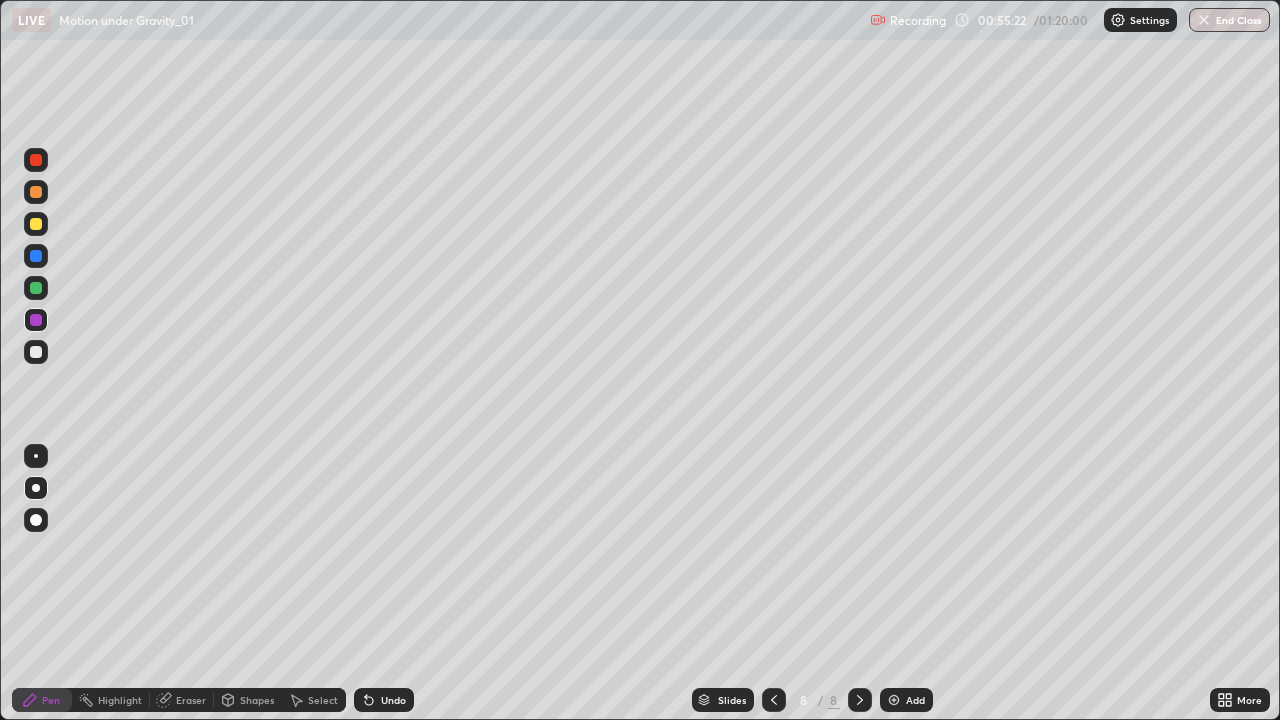 click at bounding box center [36, 352] 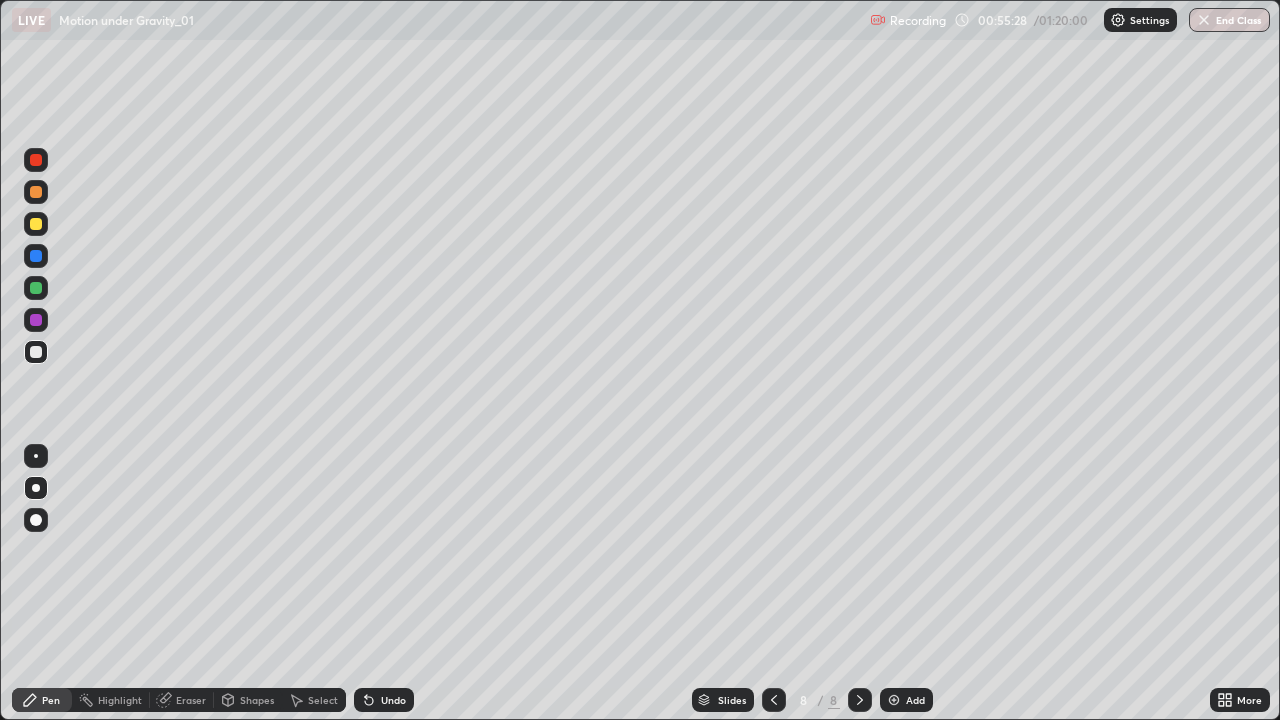 click at bounding box center (36, 160) 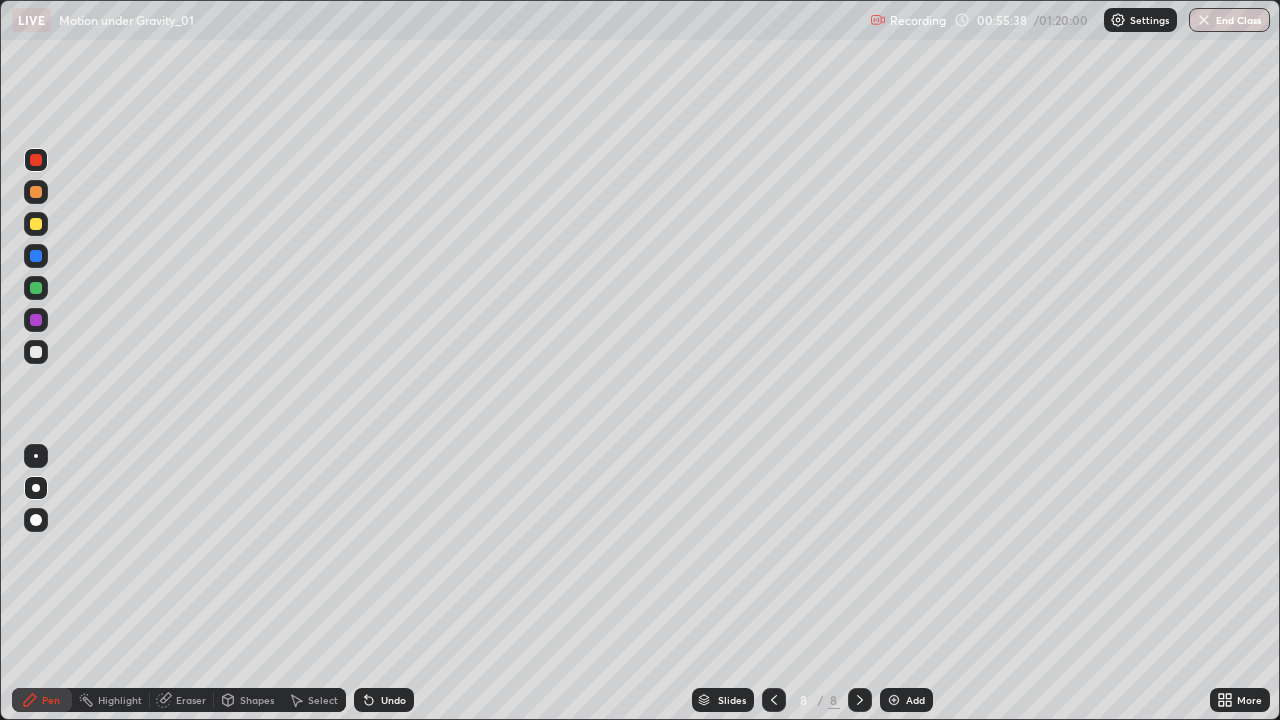 click 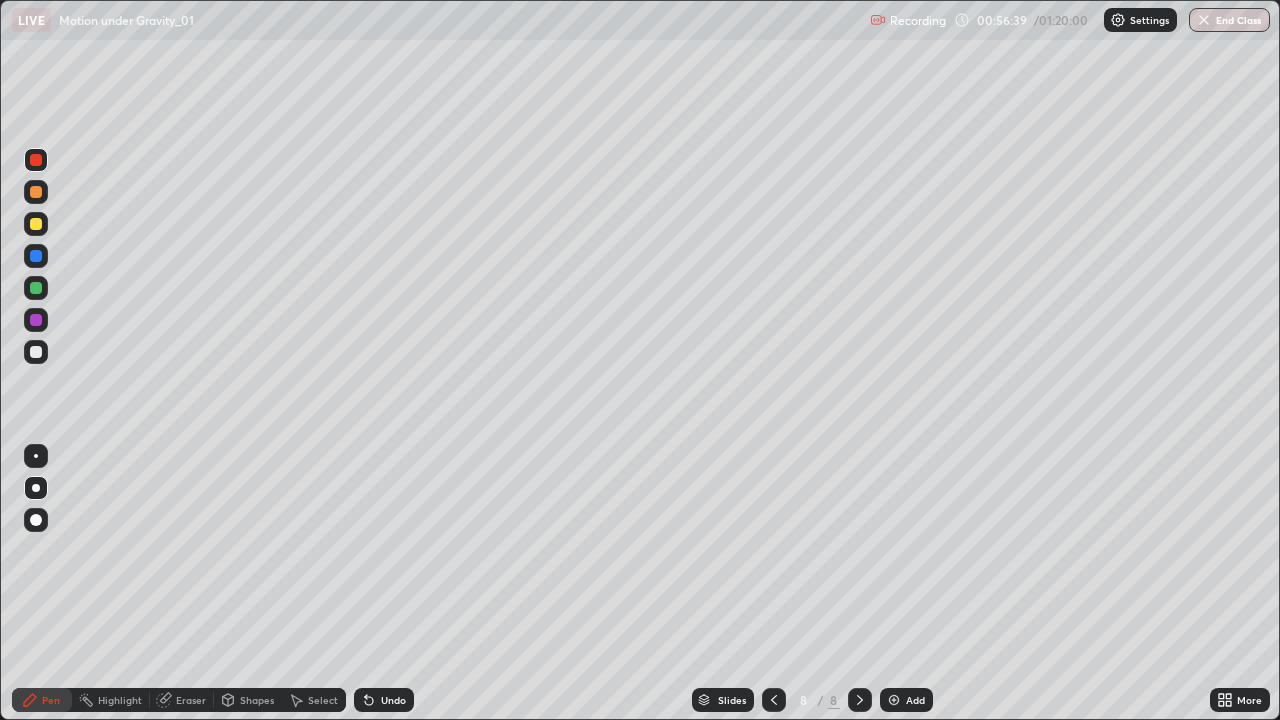 click on "Shapes" at bounding box center (257, 700) 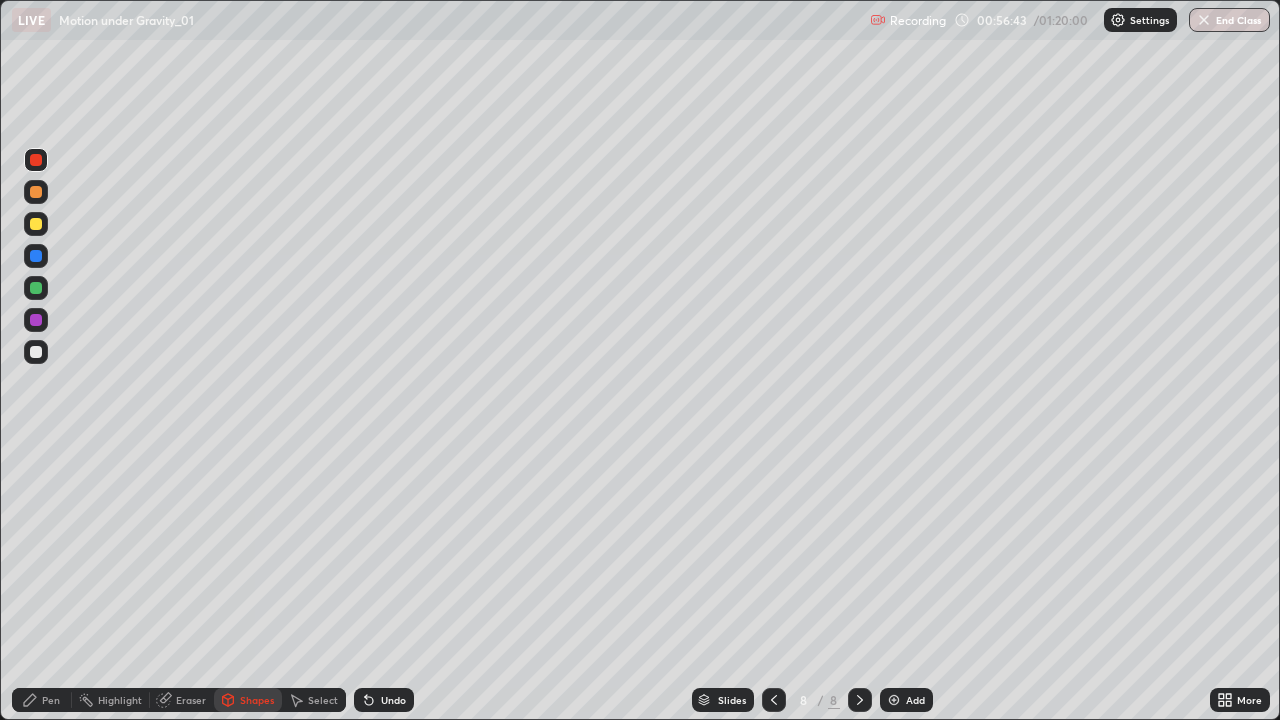 click on "Select" at bounding box center [323, 700] 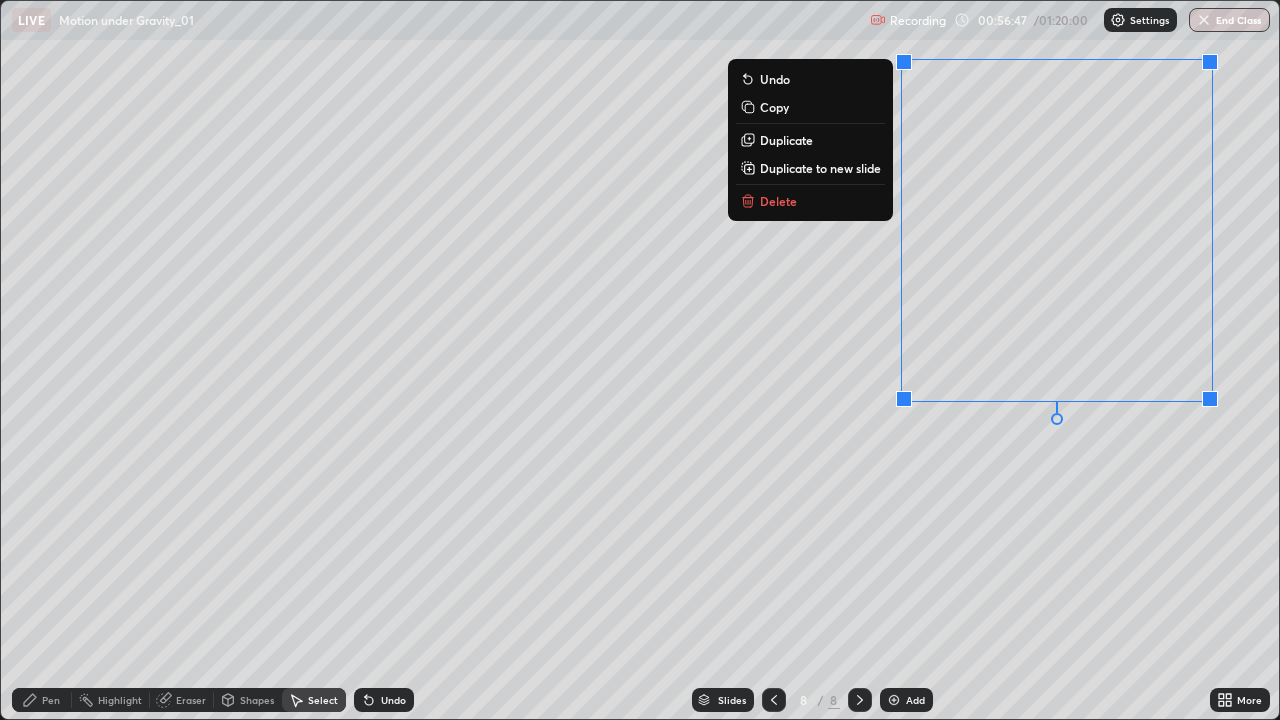 click on "Undo" at bounding box center (384, 700) 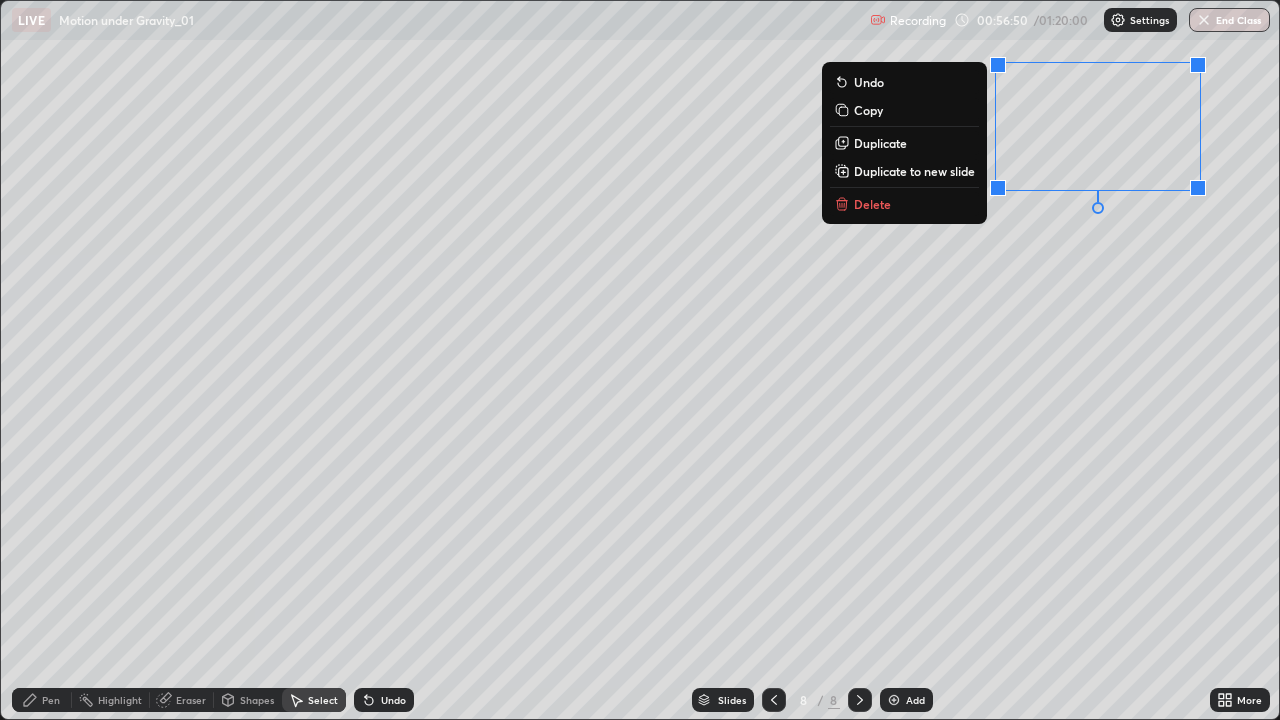 click on "Delete" at bounding box center (872, 204) 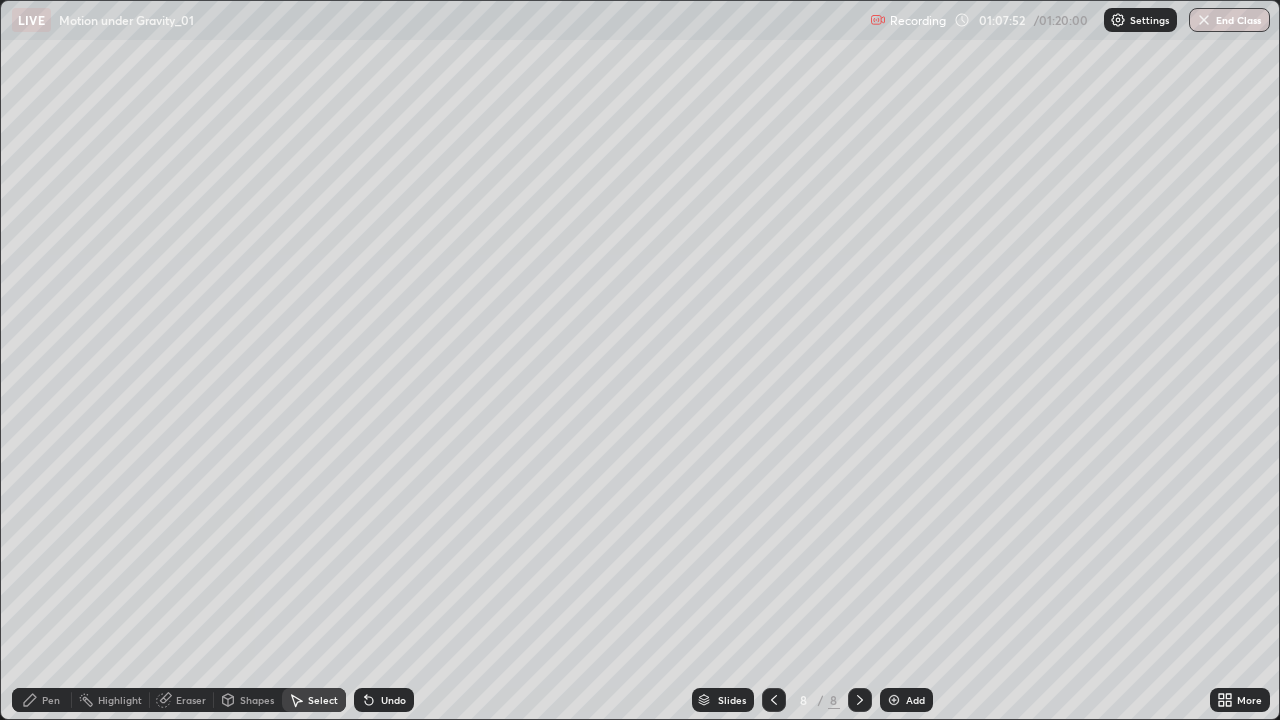 click at bounding box center [894, 700] 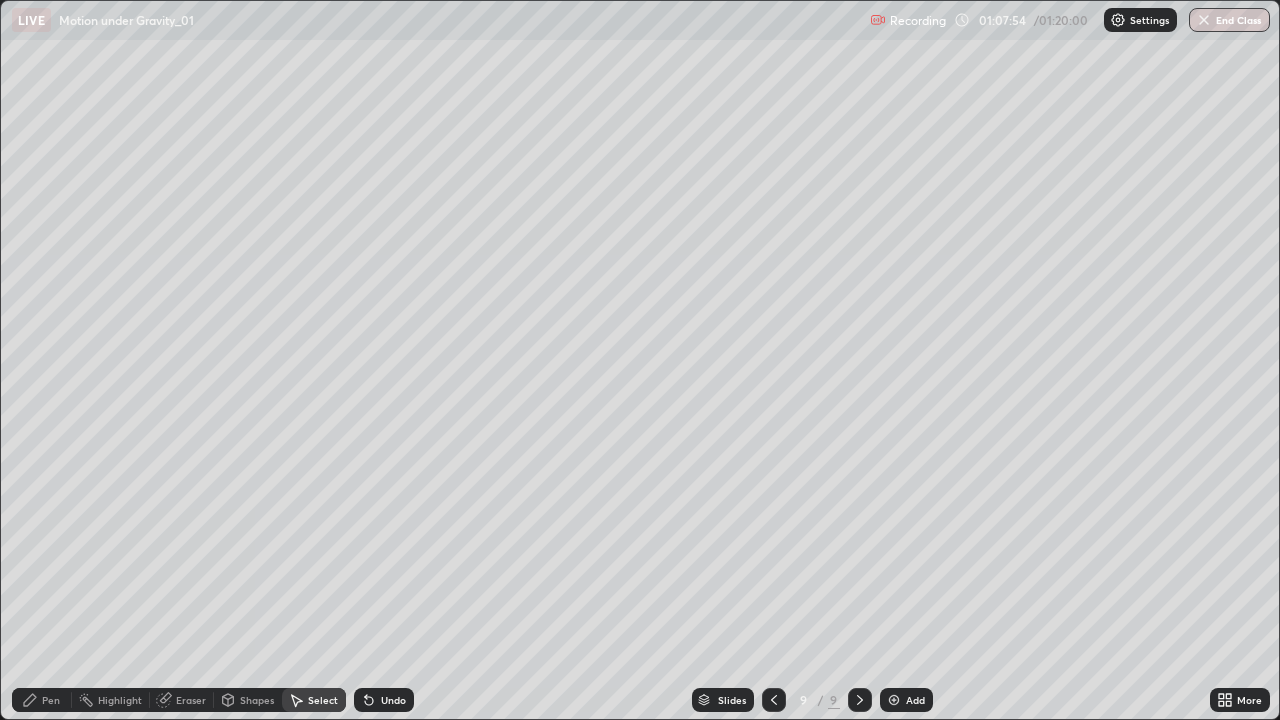 click on "Pen" at bounding box center (51, 700) 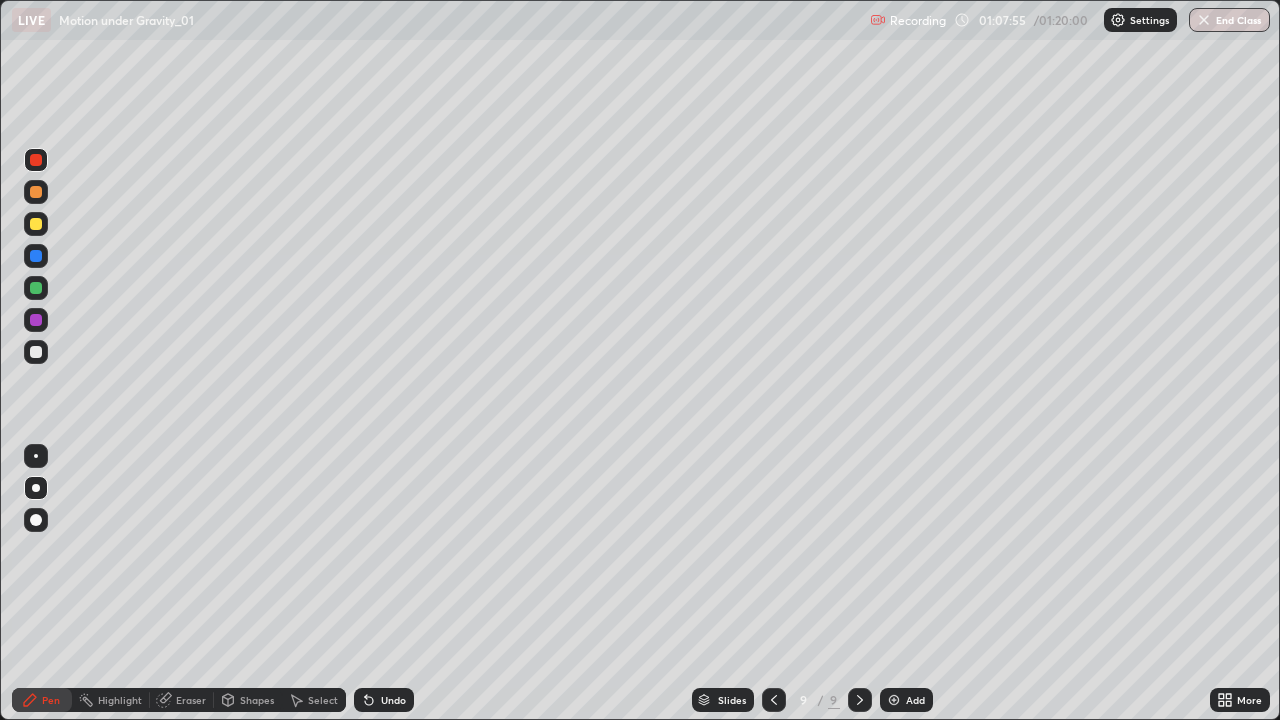 click at bounding box center [36, 224] 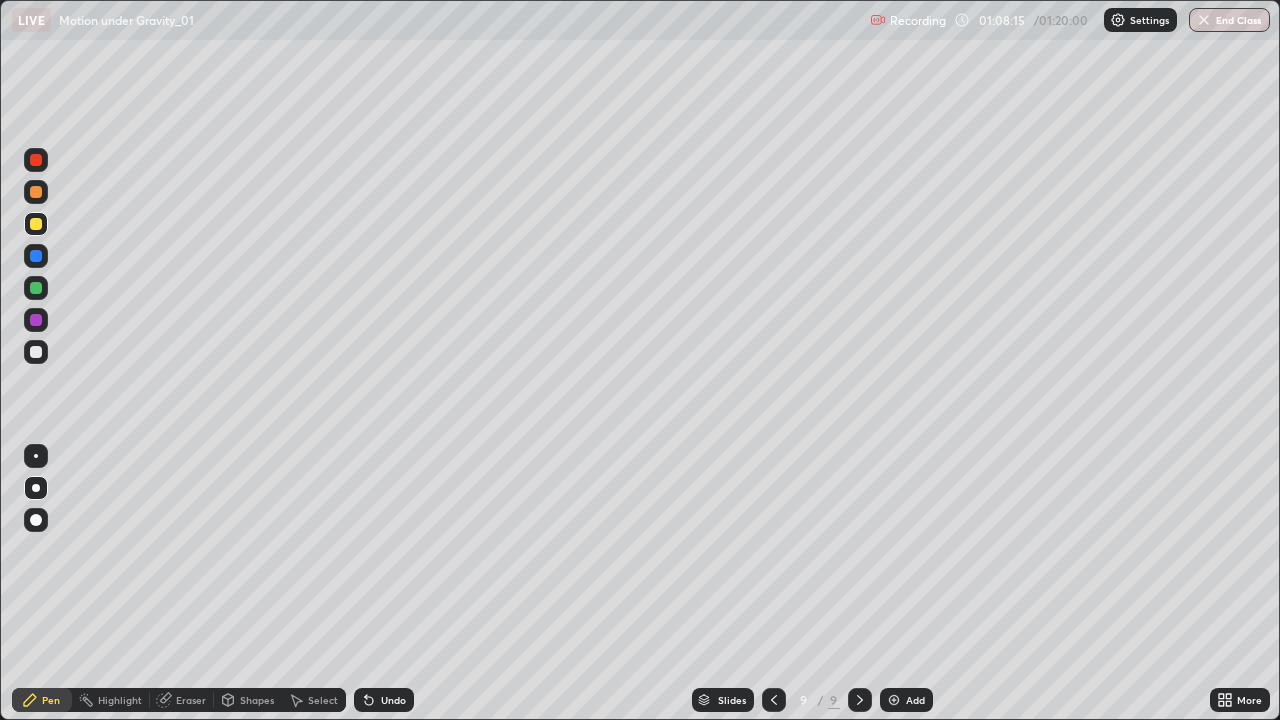 click at bounding box center [36, 352] 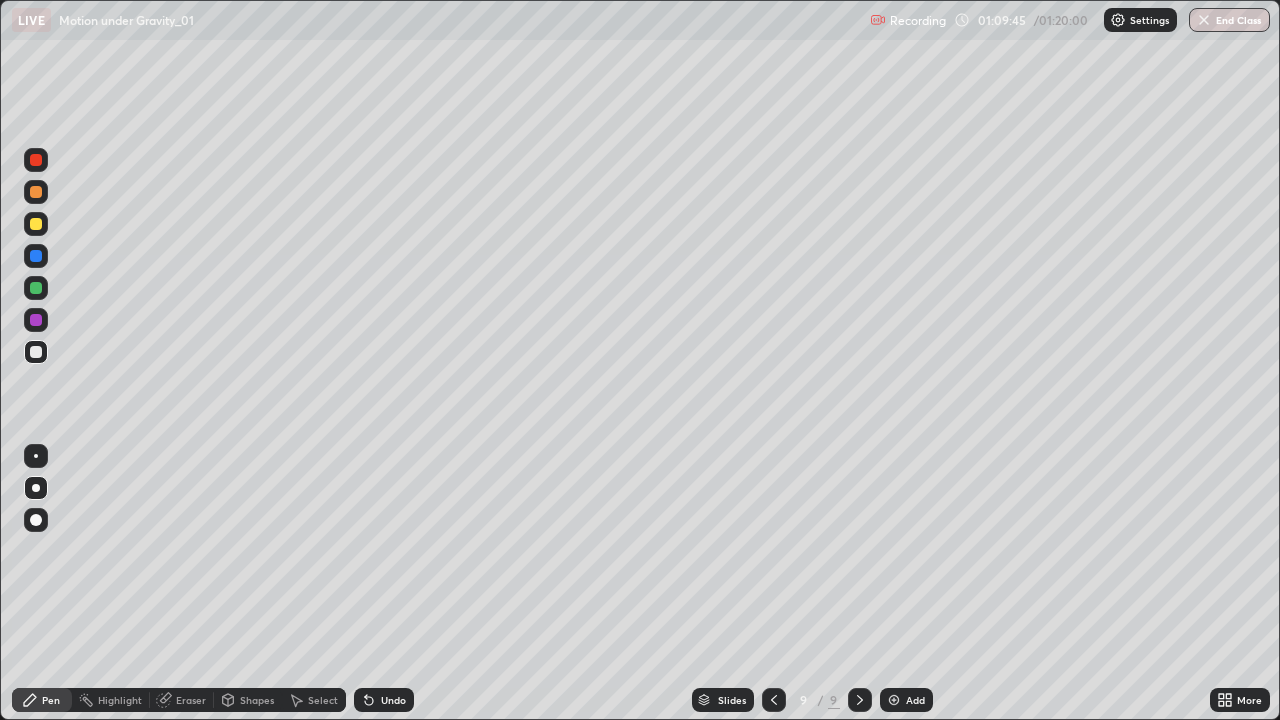 click at bounding box center (36, 352) 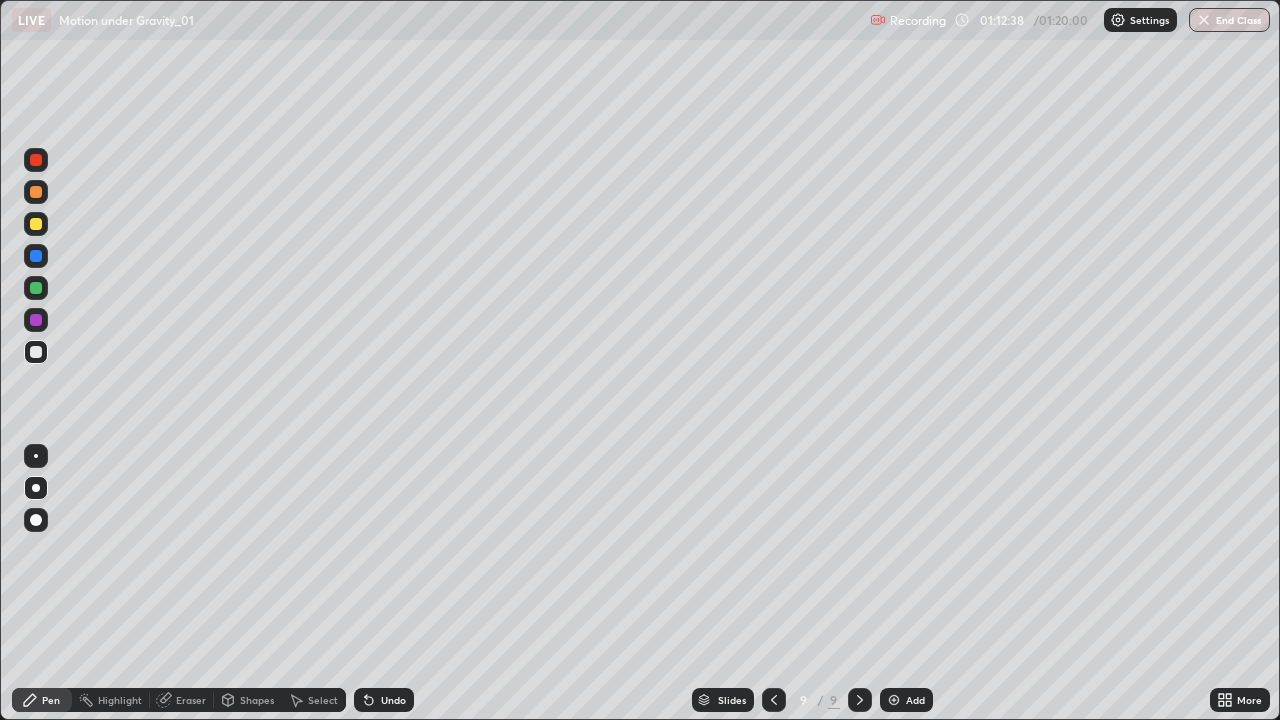 click at bounding box center [36, 560] 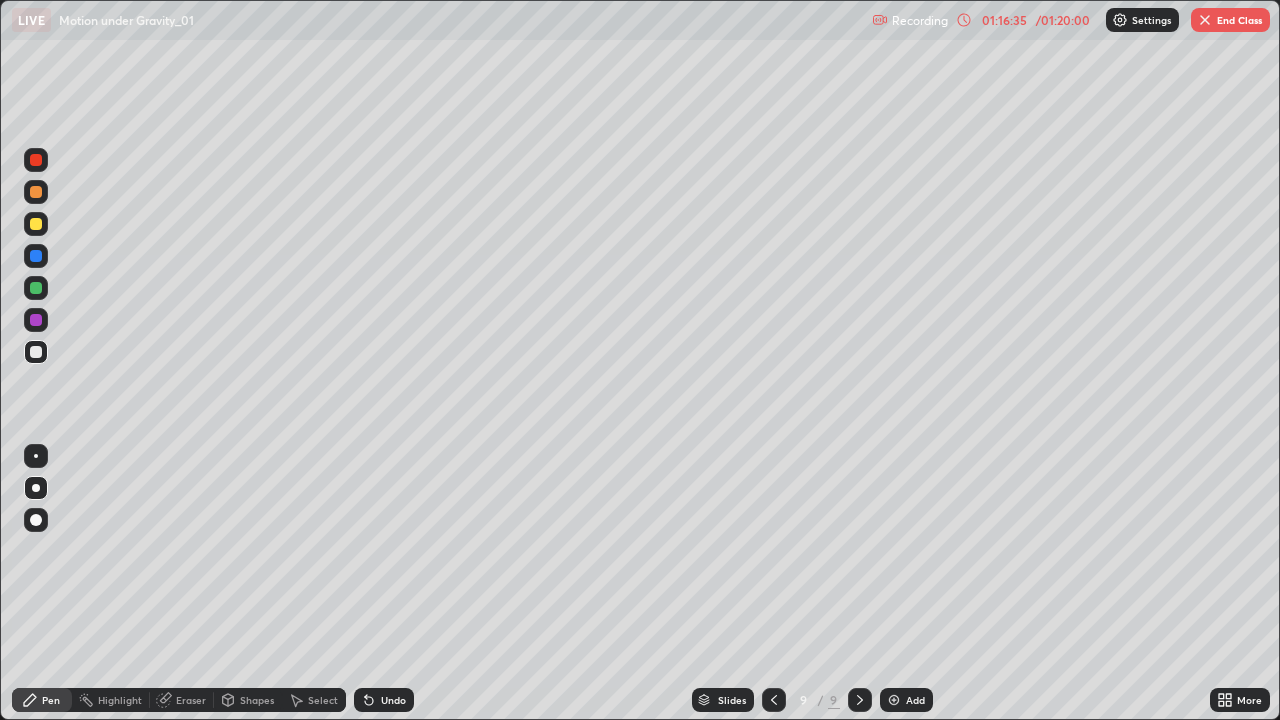 click at bounding box center (774, 700) 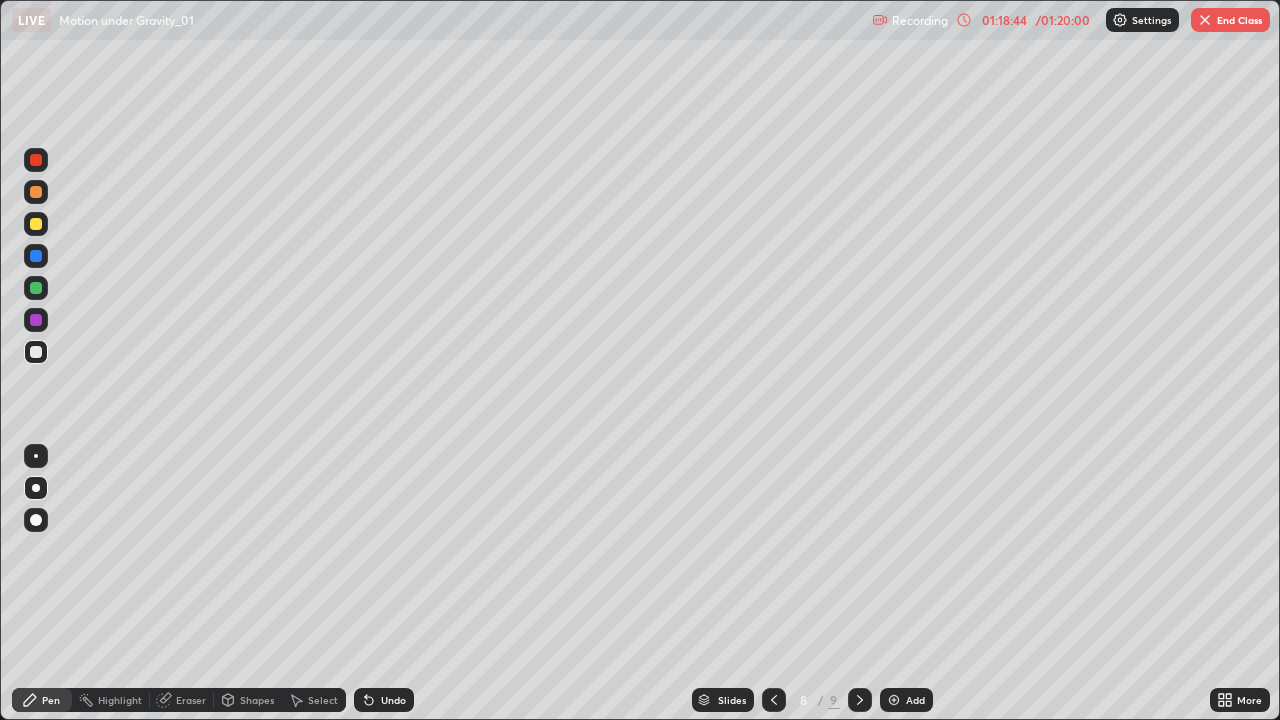 click 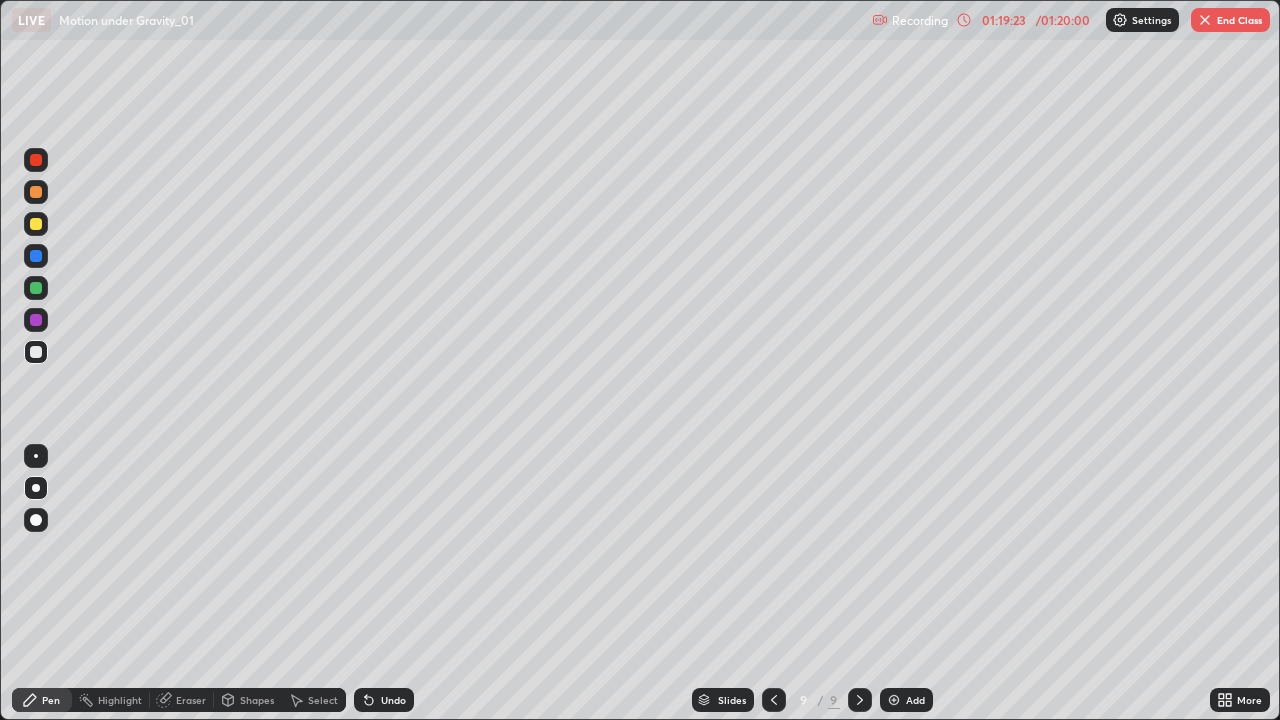 click on "End Class" at bounding box center (1230, 20) 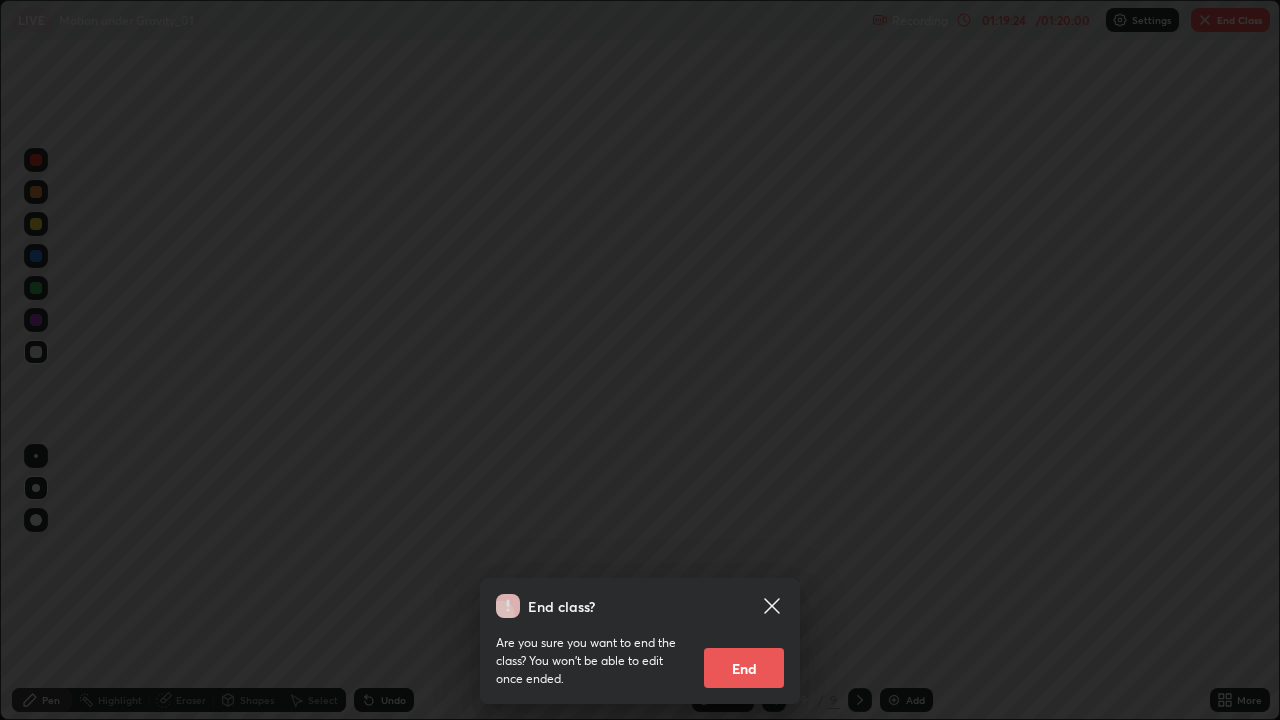 click on "End" at bounding box center [744, 668] 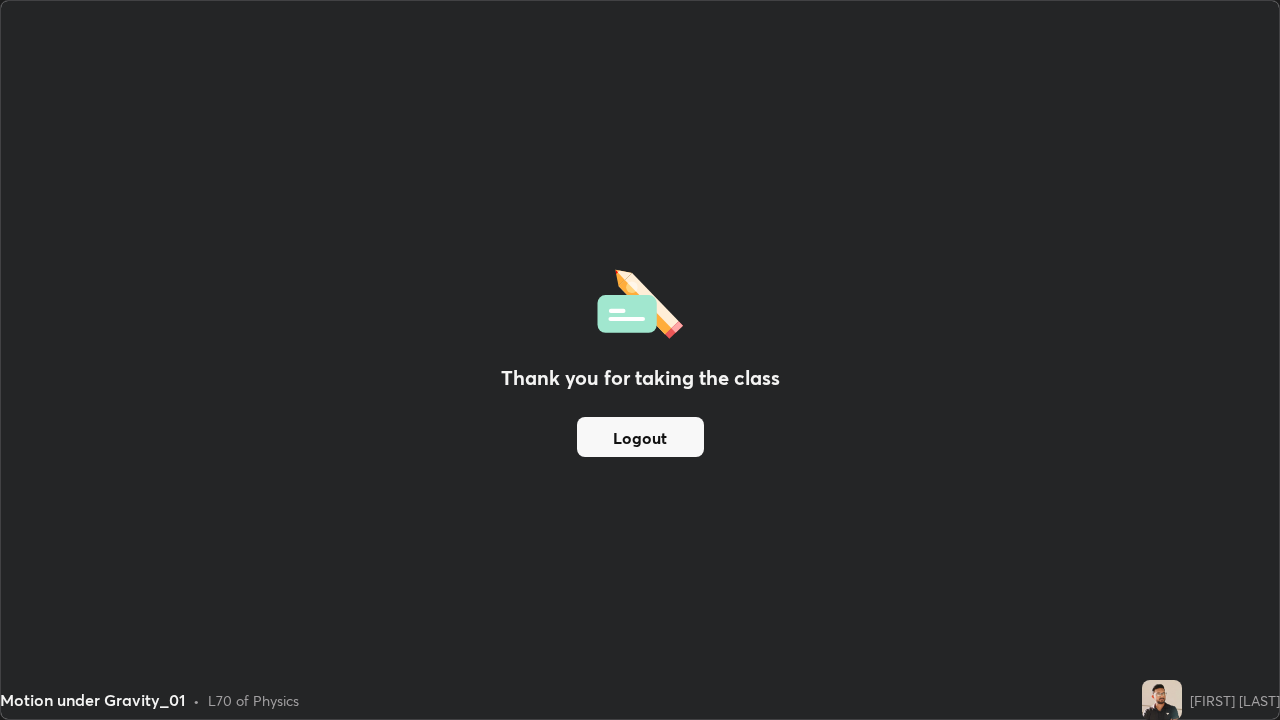 click on "Thank you for taking the class Logout" at bounding box center [640, 360] 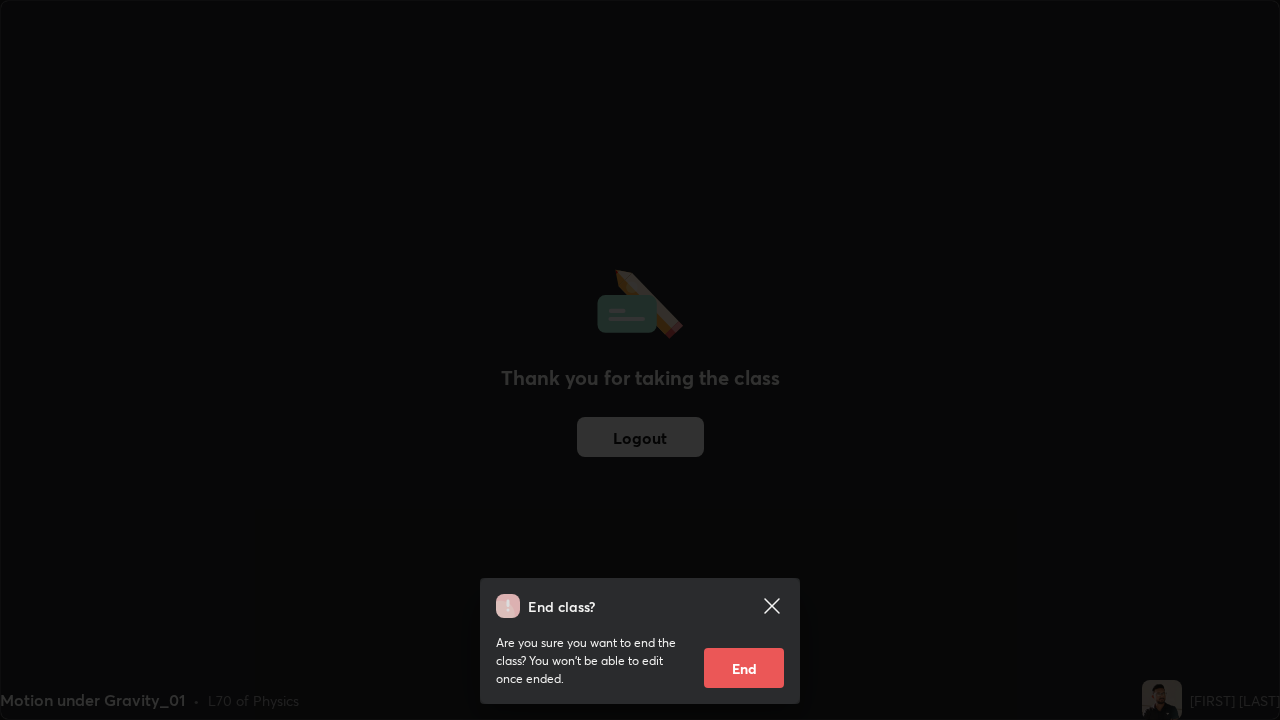 click on "End" at bounding box center [744, 668] 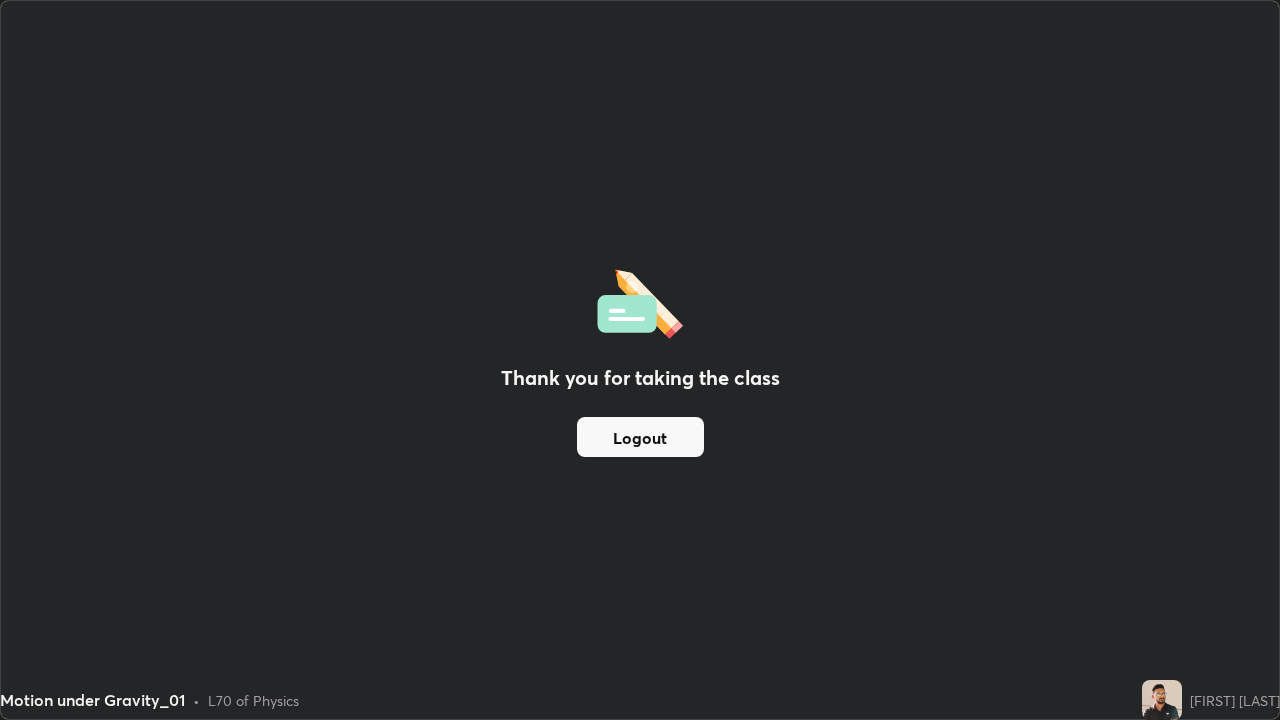 click on "Logout" at bounding box center (640, 437) 